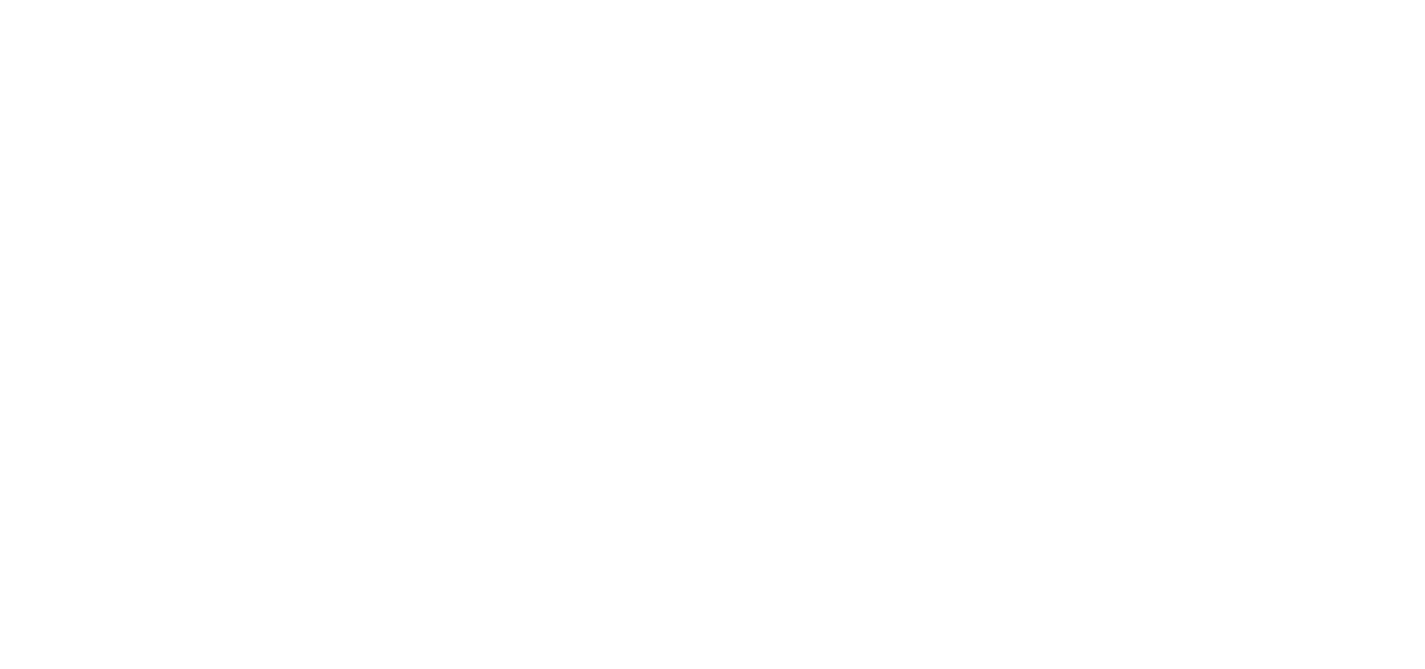 scroll, scrollTop: 0, scrollLeft: 0, axis: both 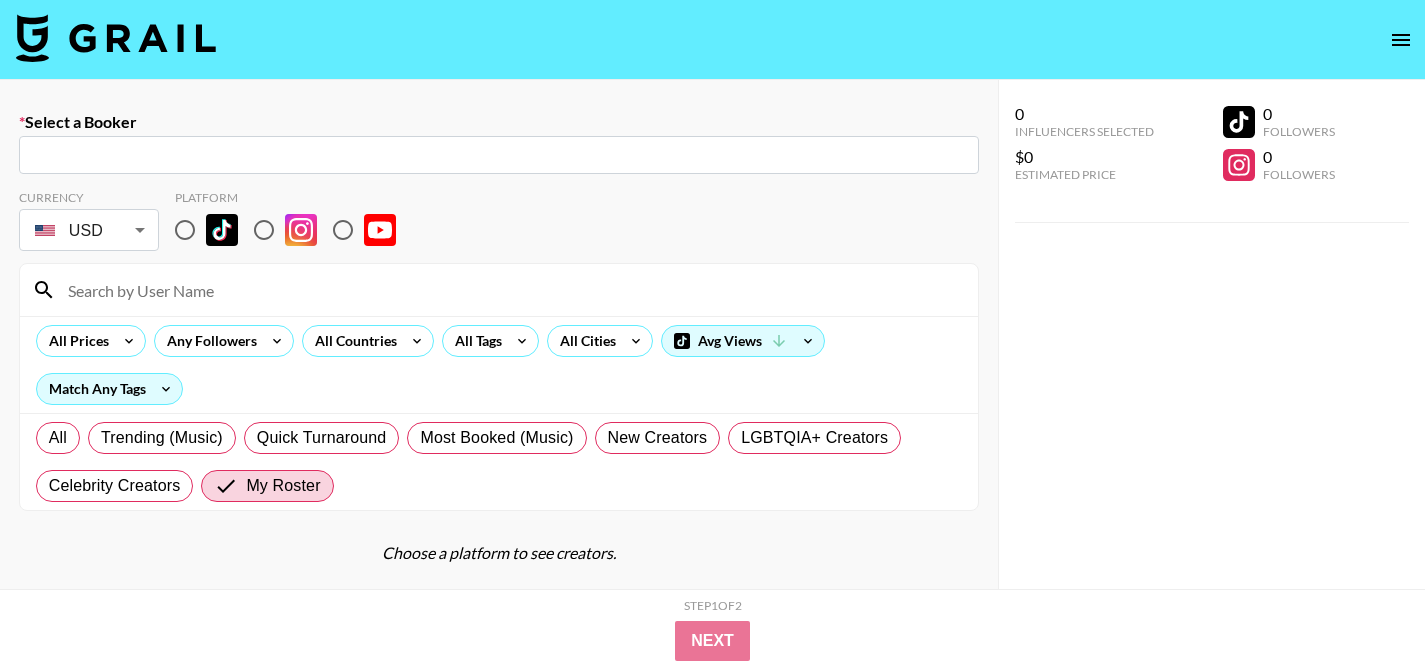 click at bounding box center [511, 290] 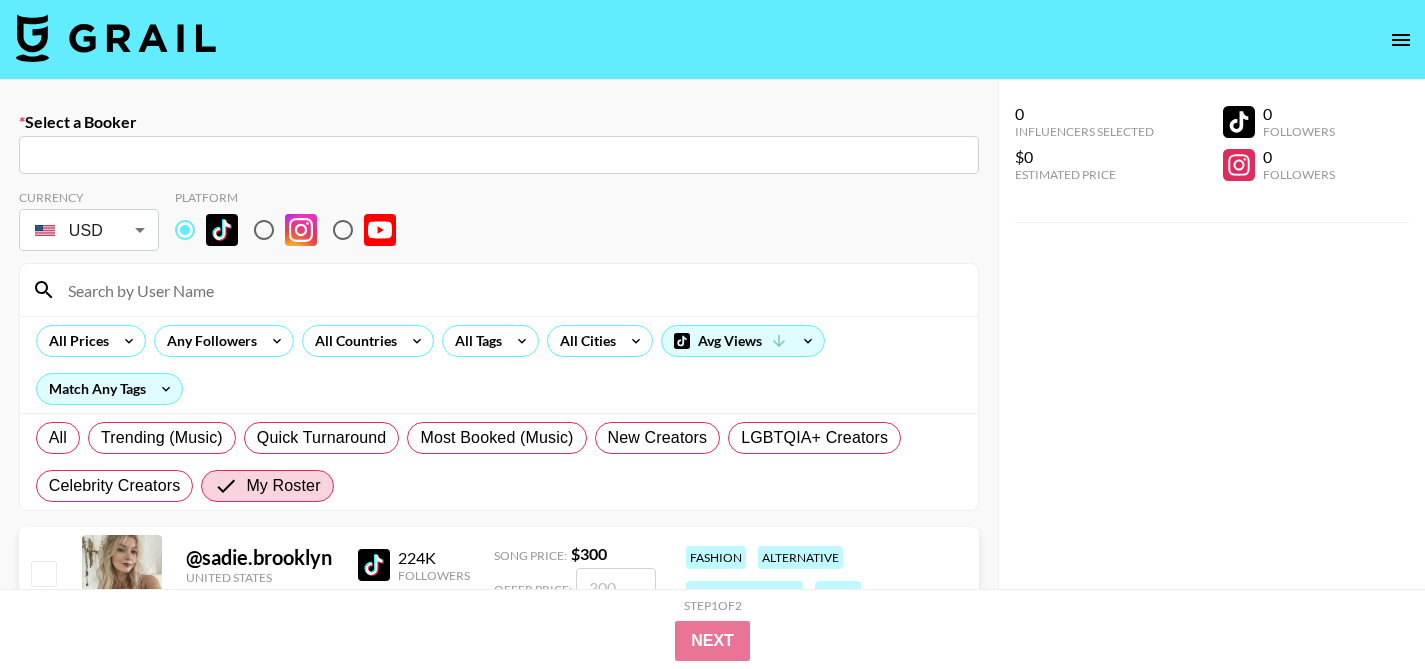 click at bounding box center (511, 290) 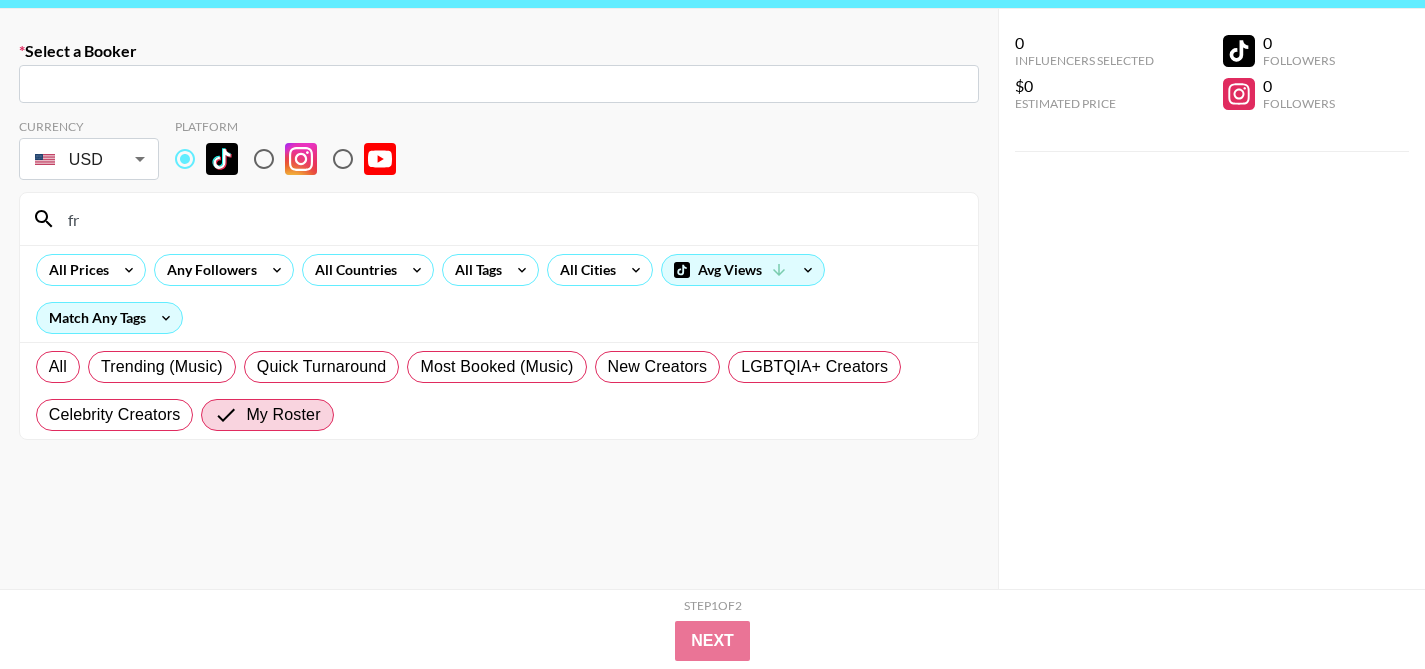 scroll, scrollTop: 142, scrollLeft: 0, axis: vertical 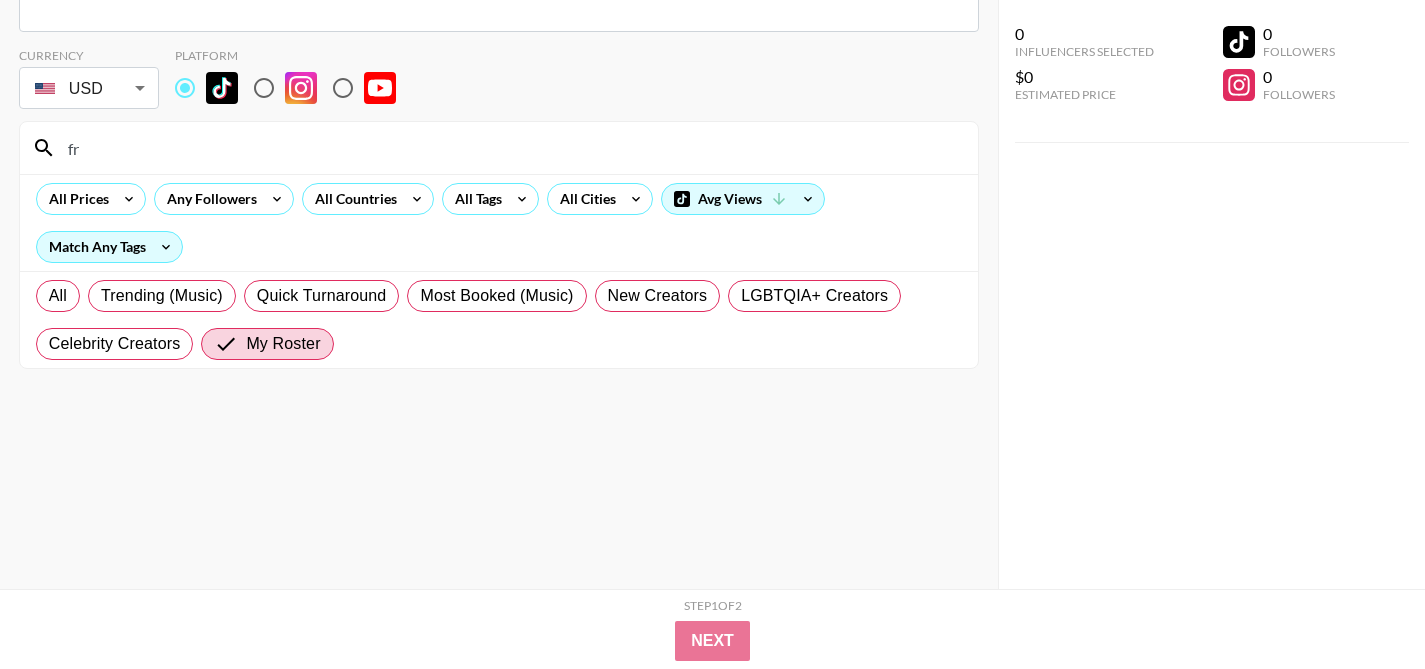 type on "fr" 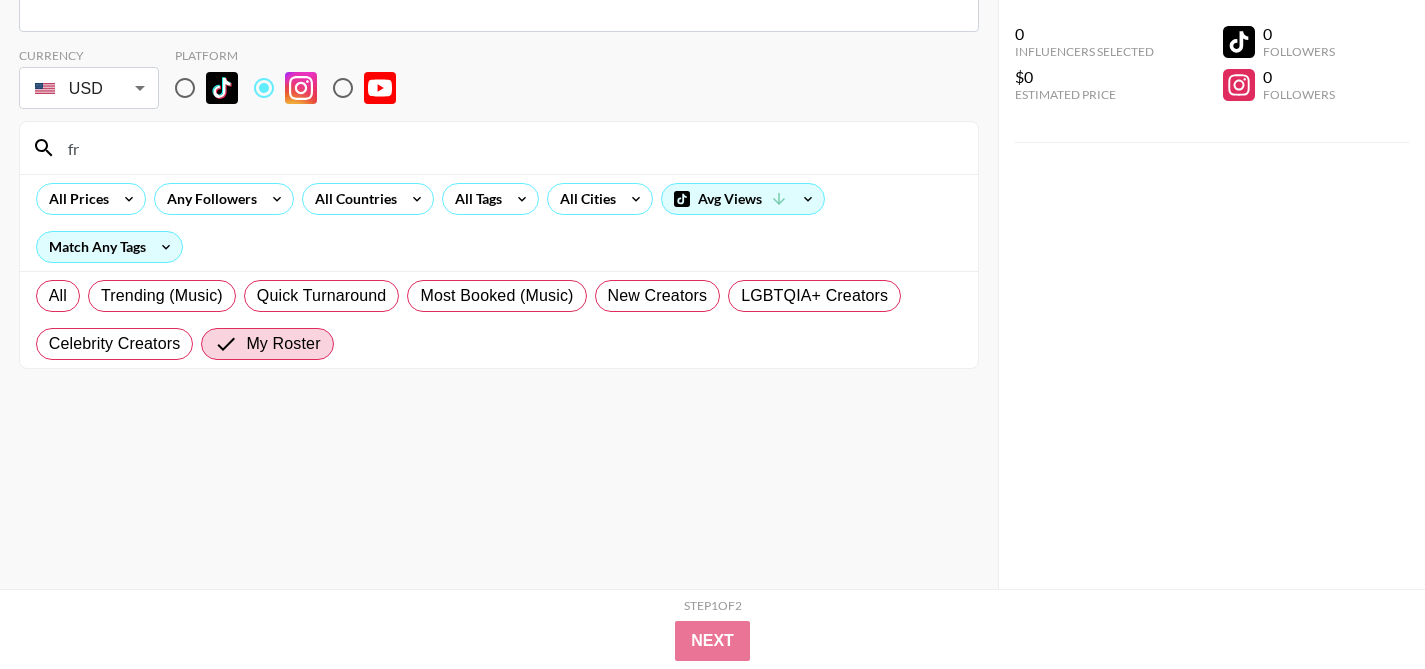 scroll, scrollTop: 0, scrollLeft: 0, axis: both 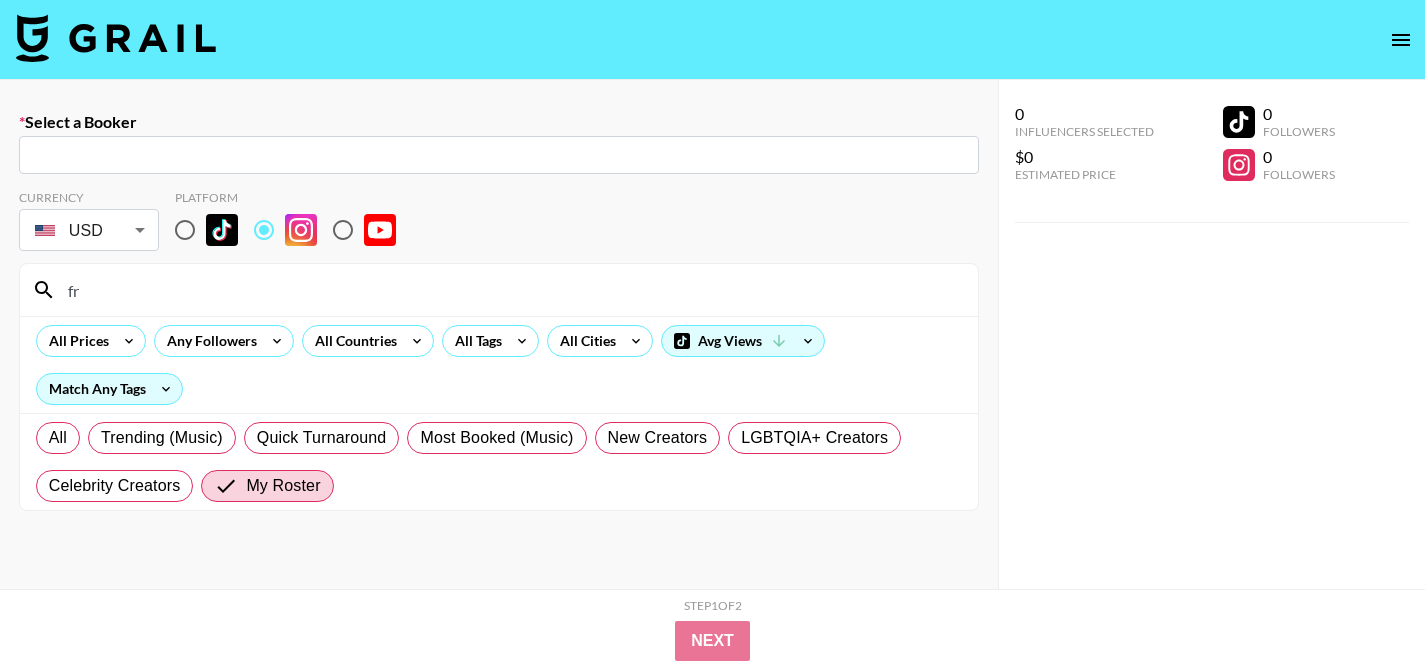 click 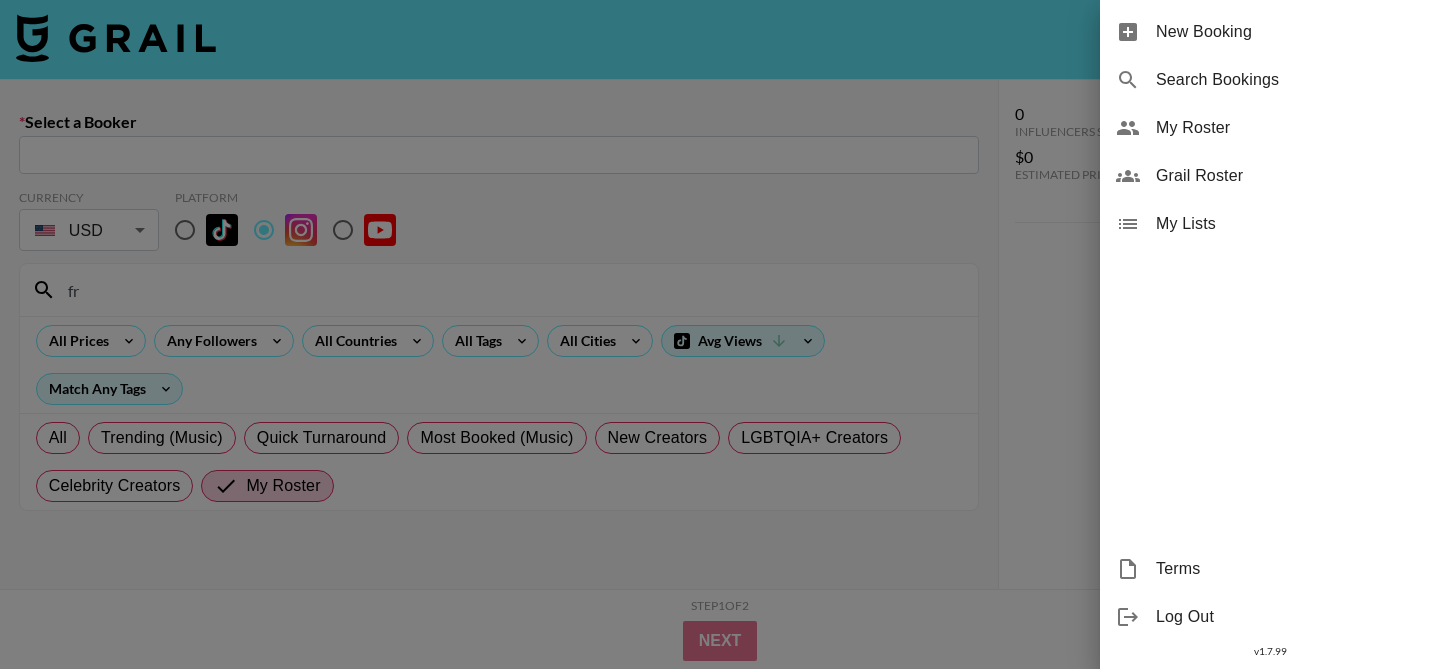 click on "Search Bookings" at bounding box center [1290, 80] 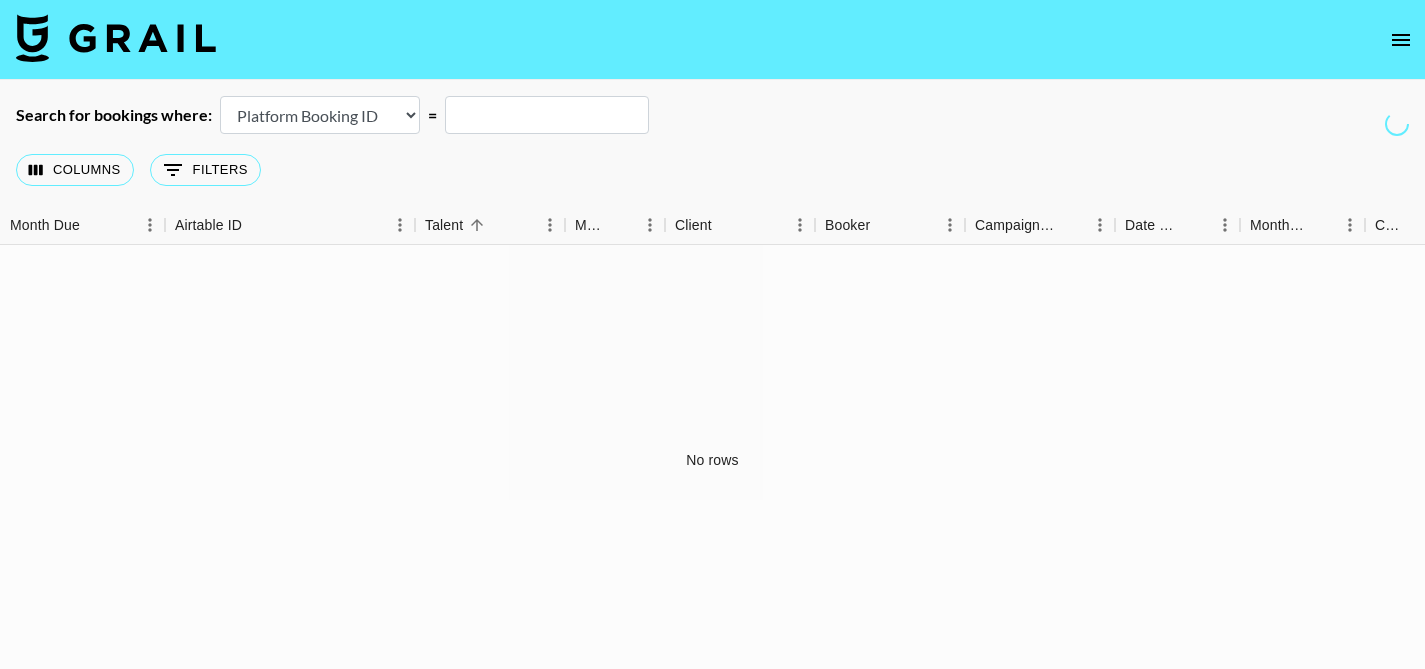 click 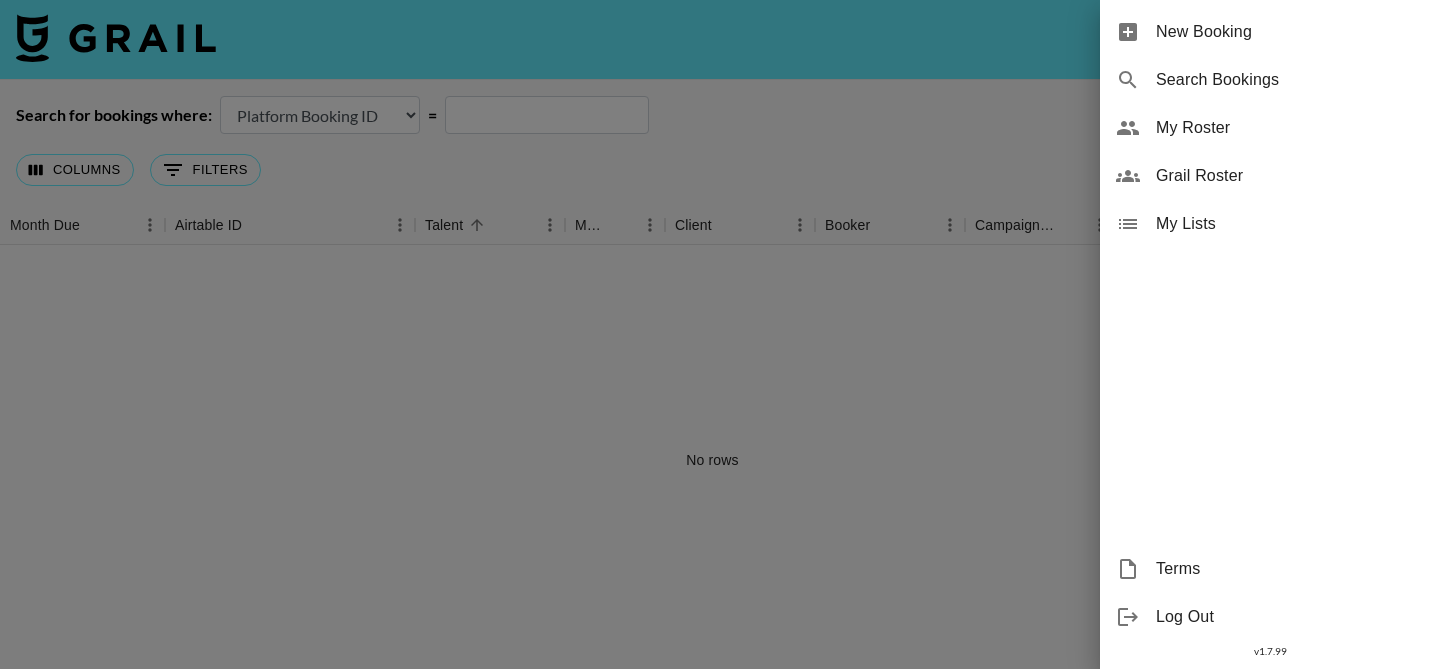 click on "My Roster" at bounding box center [1290, 128] 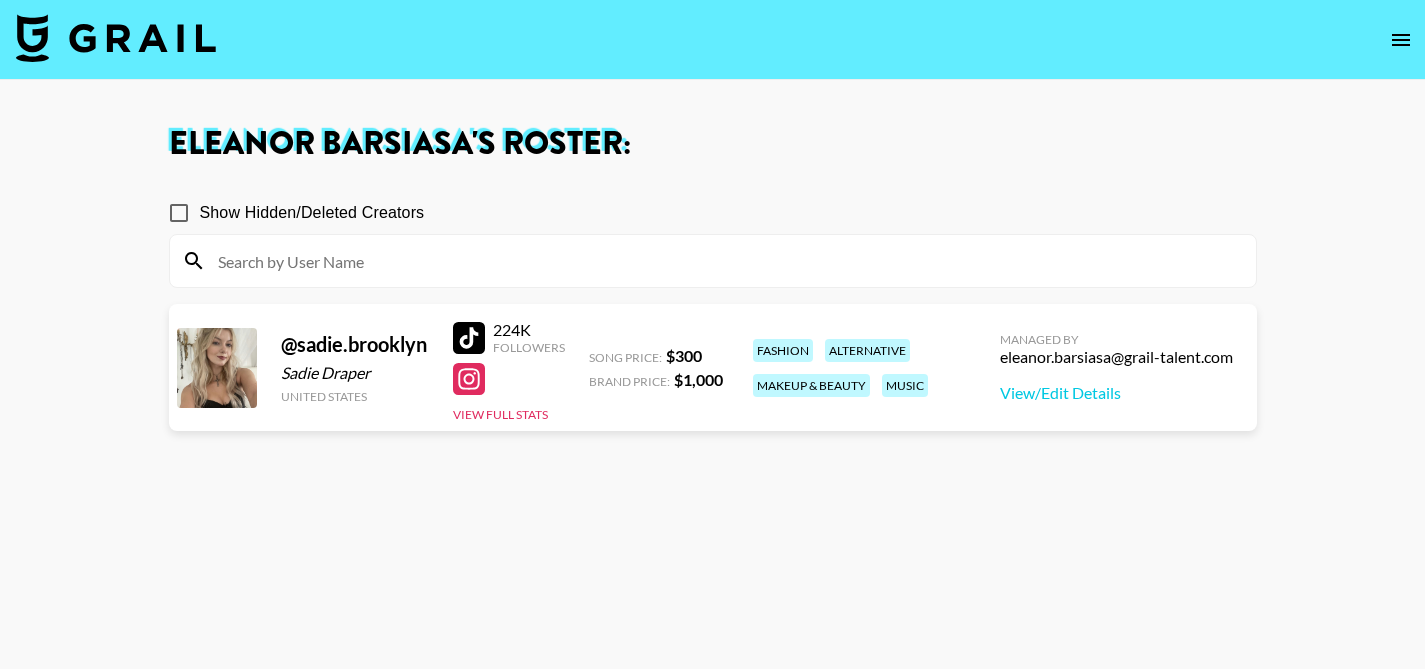 click 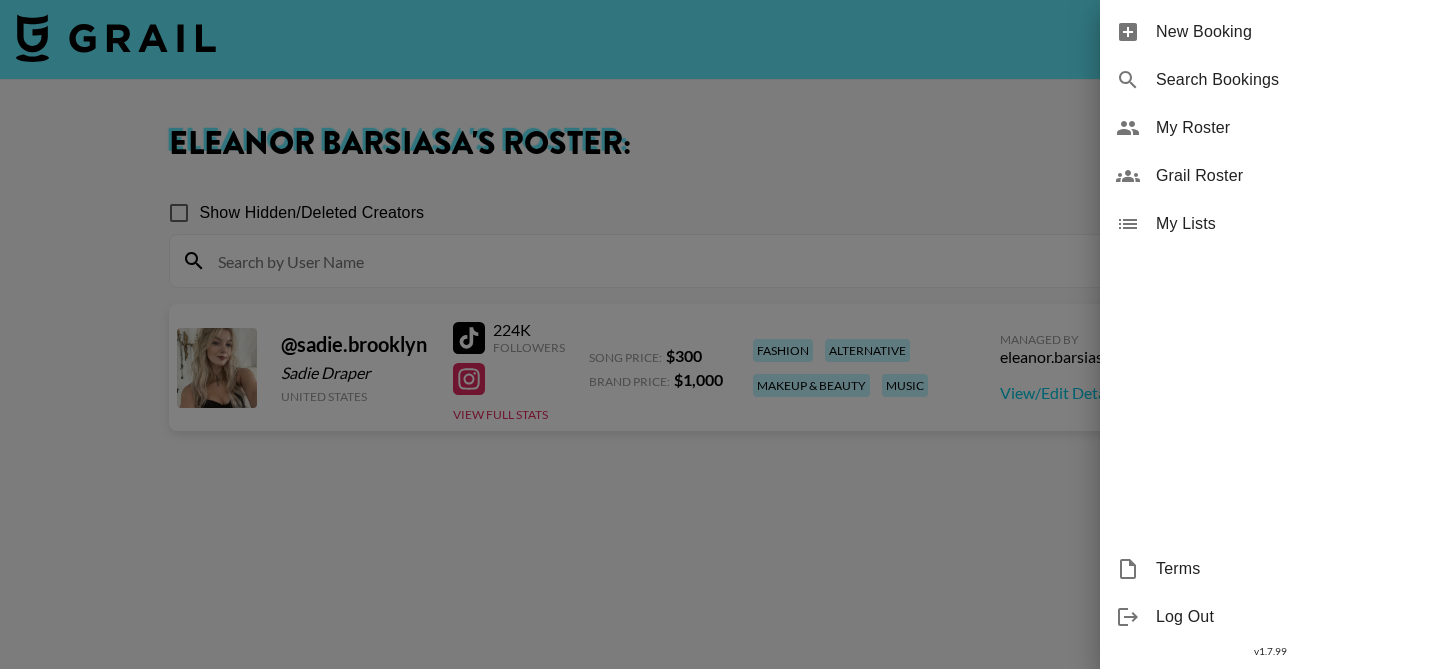 click on "Search Bookings" at bounding box center [1290, 80] 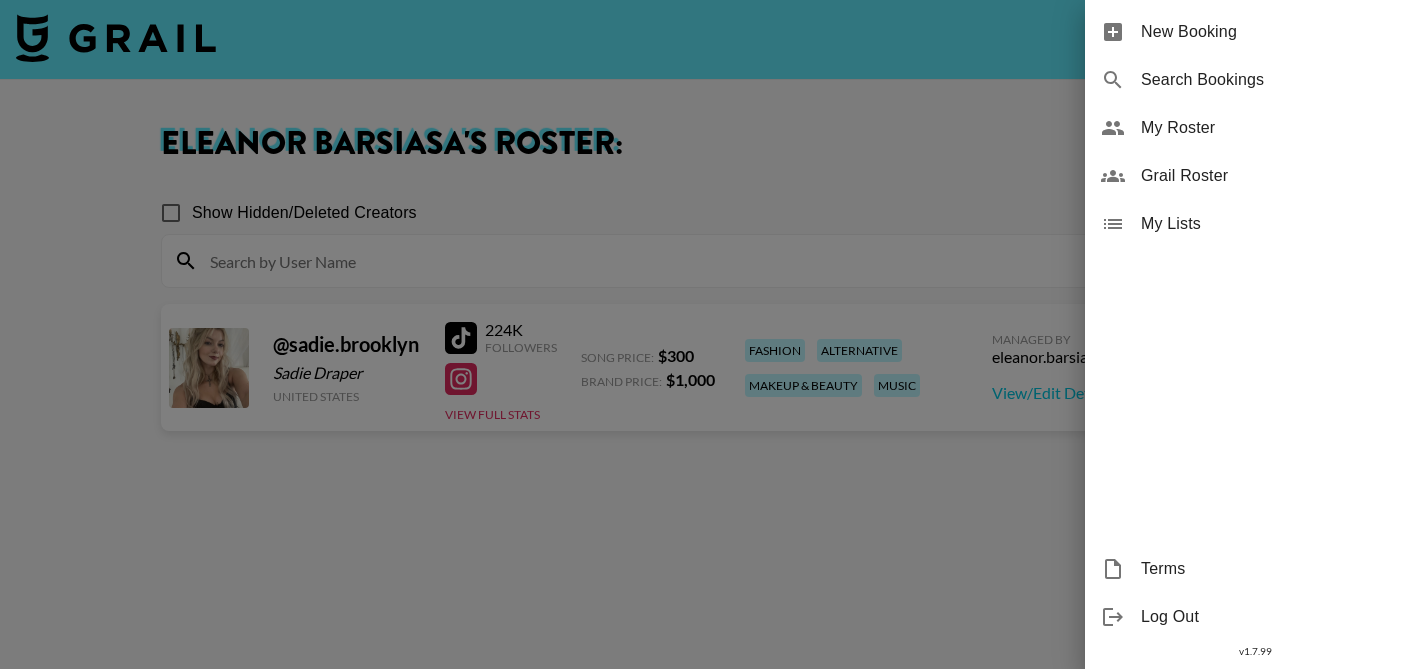 select on "id" 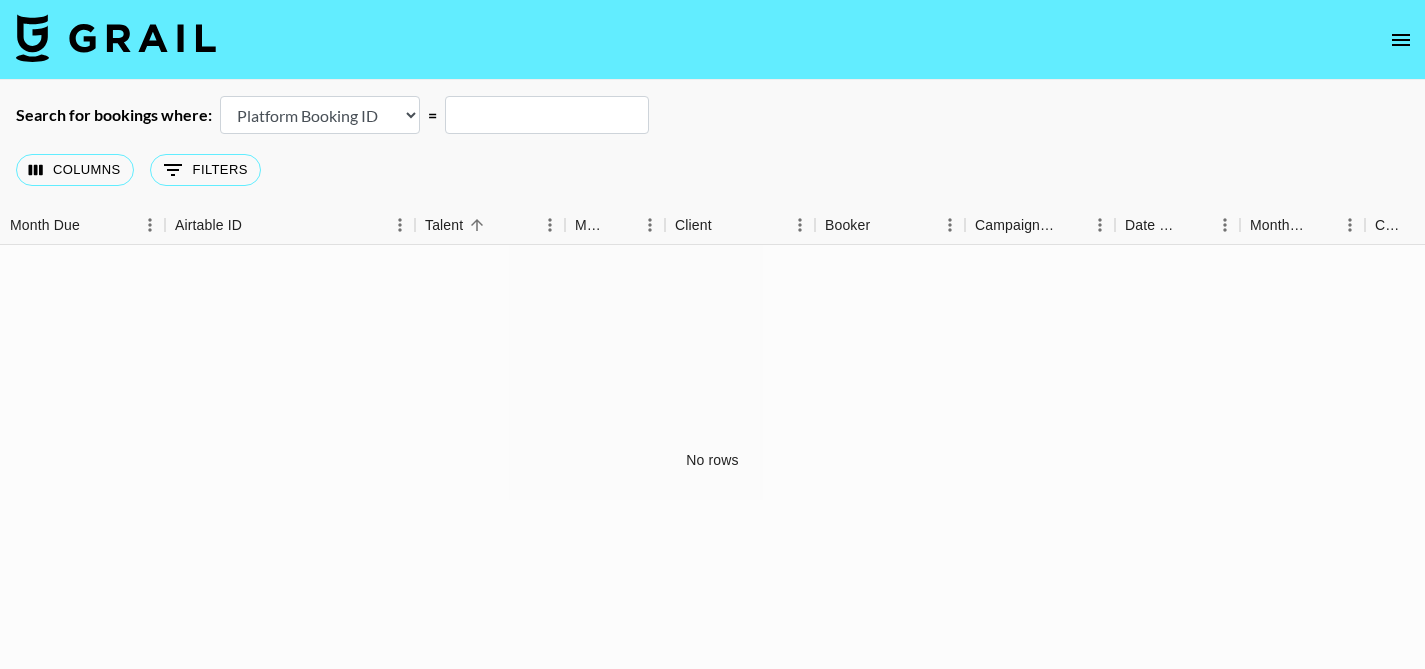 click on "Airtable Booking ID Platform Booking ID Platform Campaign ID" at bounding box center [320, 115] 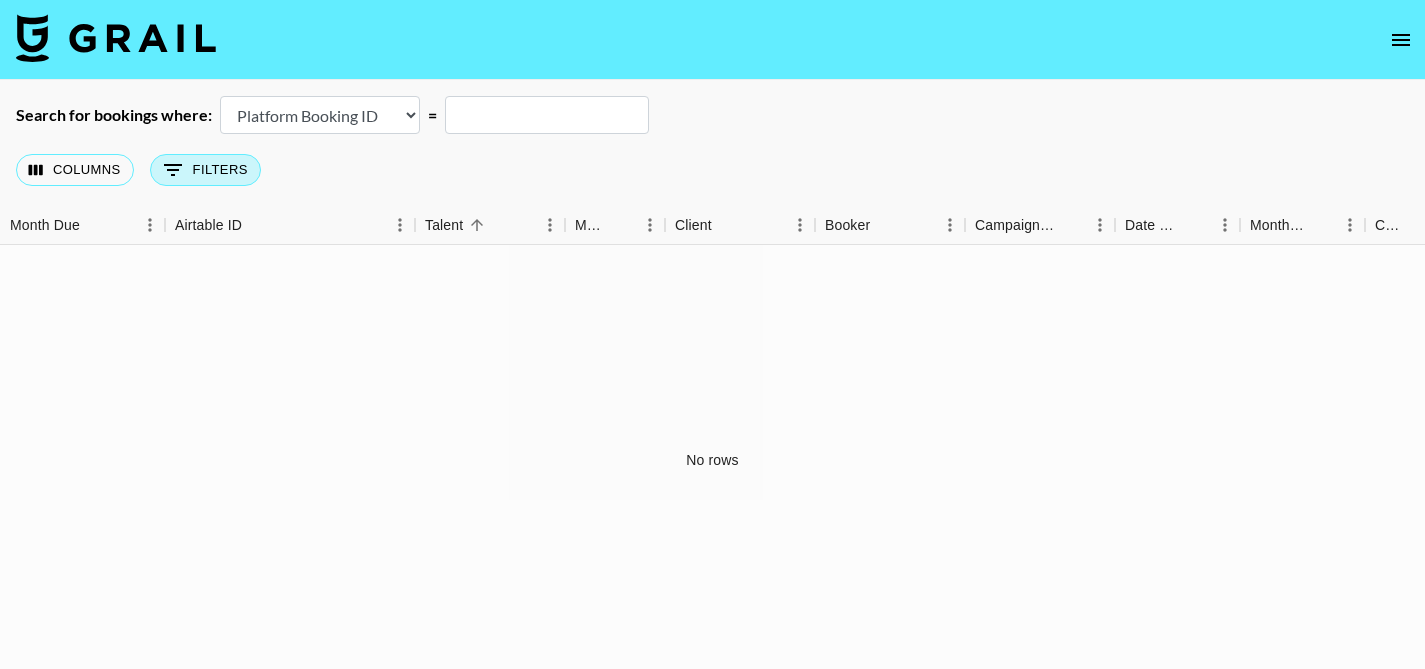click on "0 Filters" at bounding box center (205, 170) 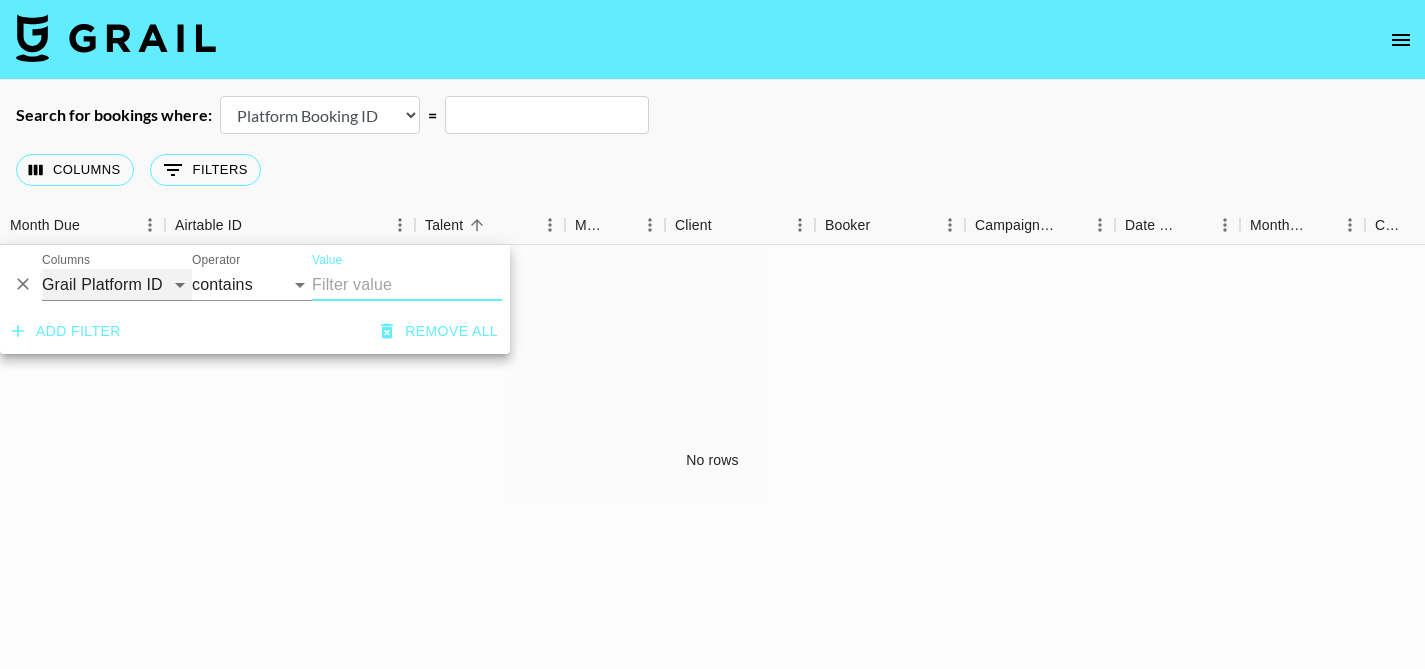 click on "Grail Platform ID Airtable ID Talent Manager Client Booker Campaign (Type) Date Created Created by Grail Team Month Due Currency Booking Price Creator Commmission Override External Commission Expenses: Remove Commission? Commission Status Video Link Boost Code Special Booking Type PO Number Invoice Notes Uniport Contact Email Contract File Payment Sent Payment Sent Date Invoice Link" at bounding box center (117, 285) 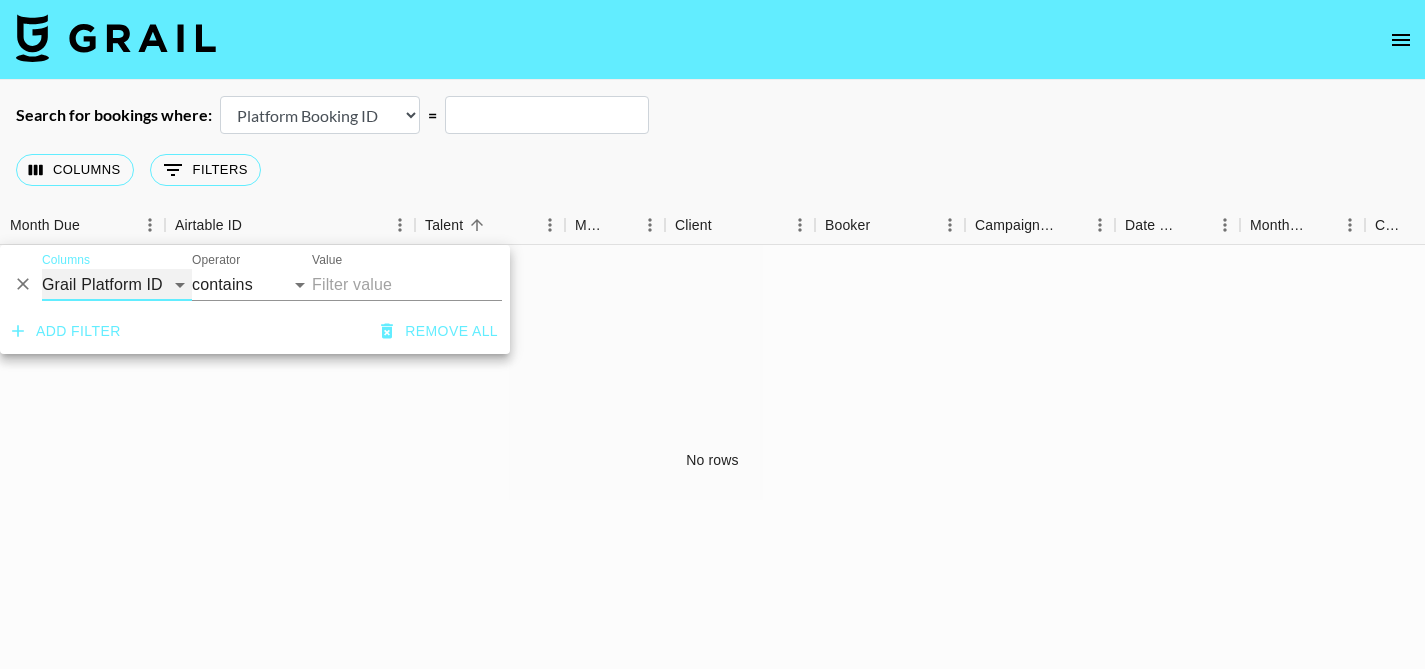 select on "managerIds" 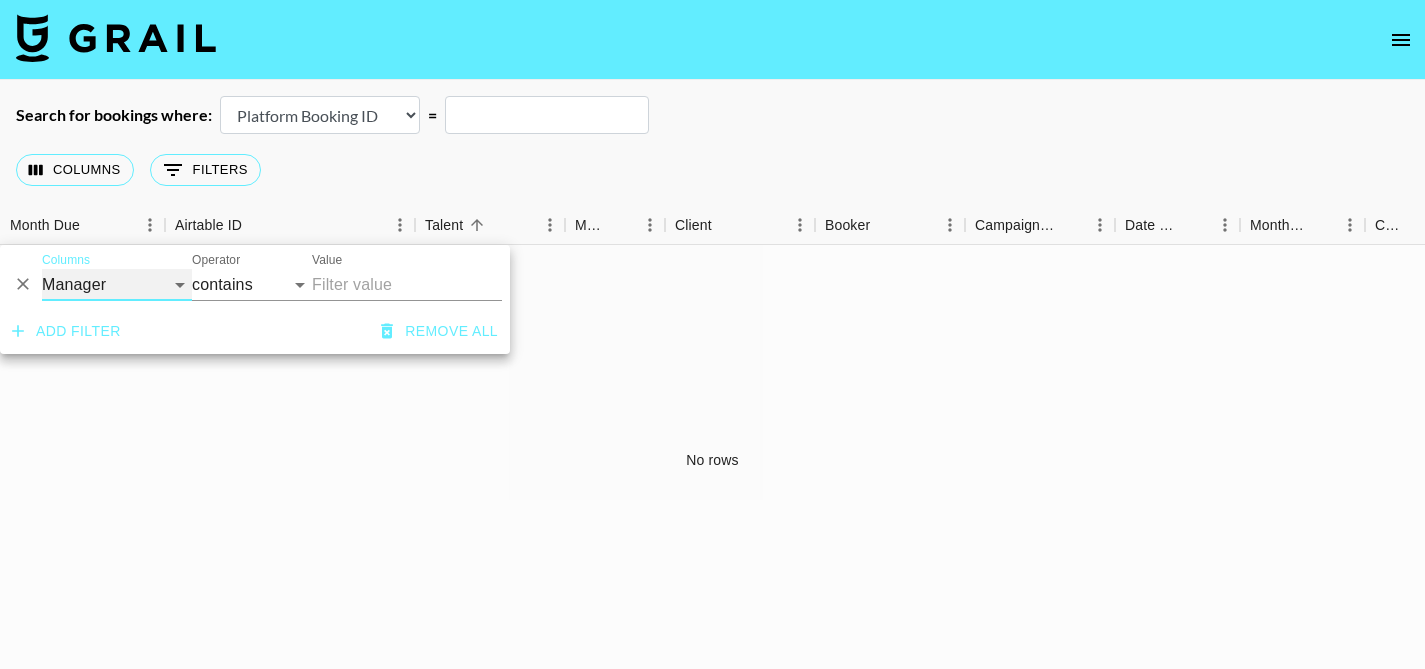 select on "is" 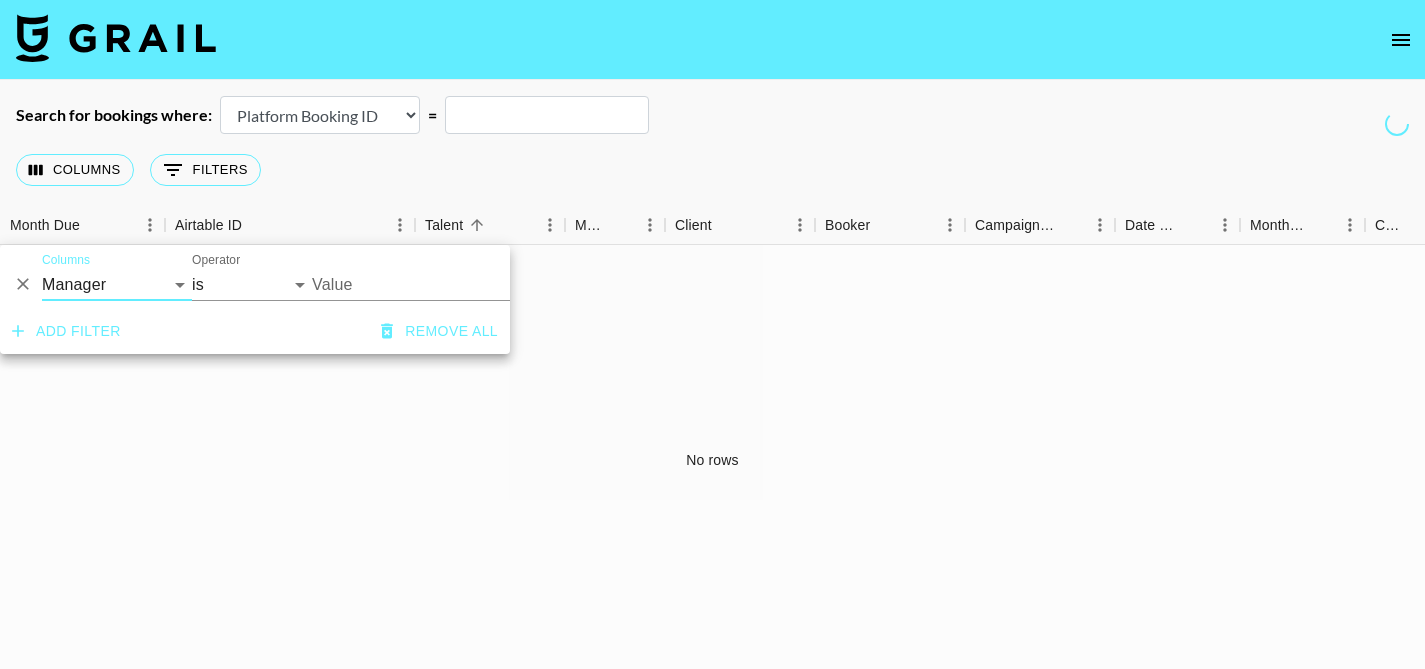 click on "Value" at bounding box center (447, 284) 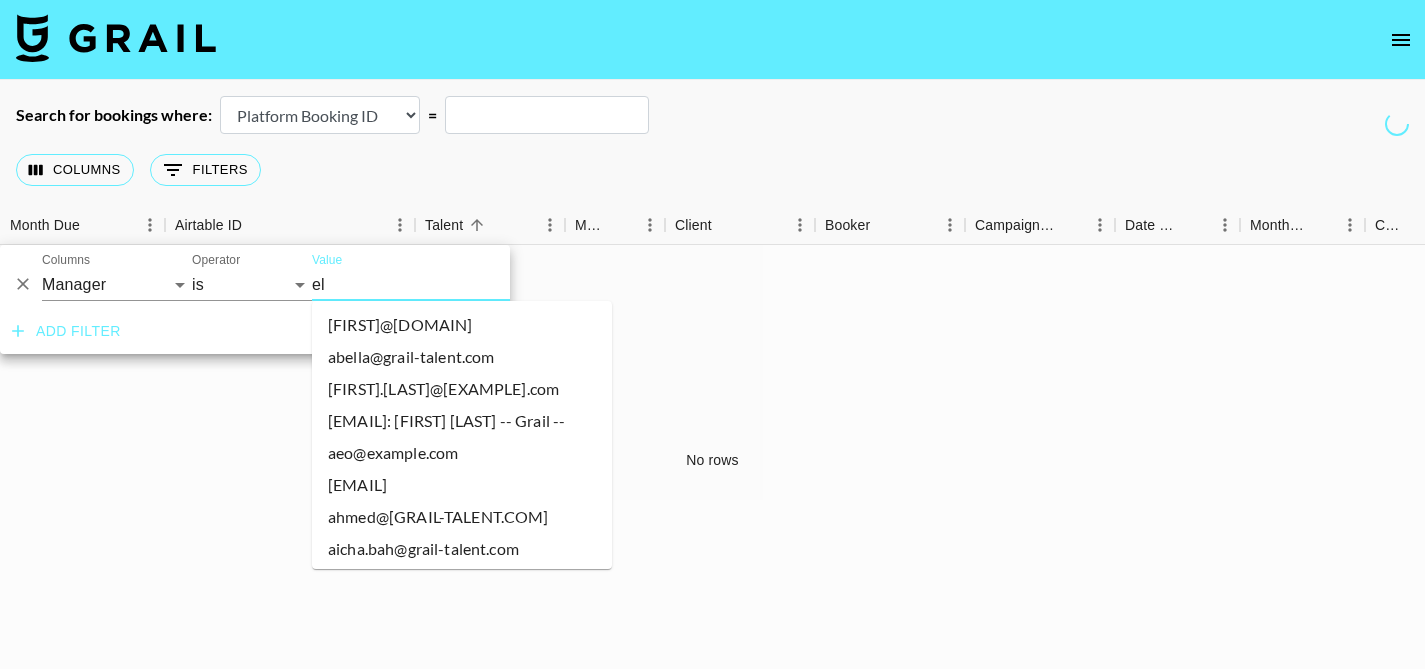 type on "ele" 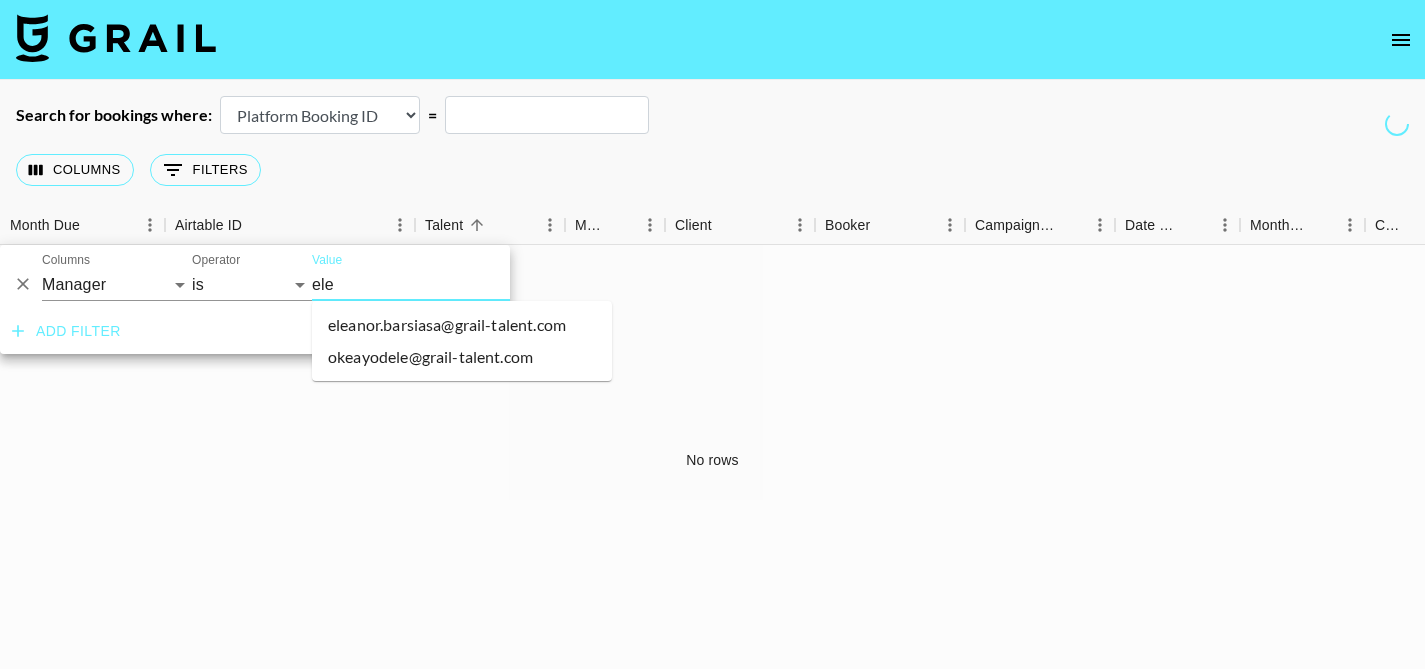 click on "eleanor.barsiasa@grail-talent.com" at bounding box center [462, 325] 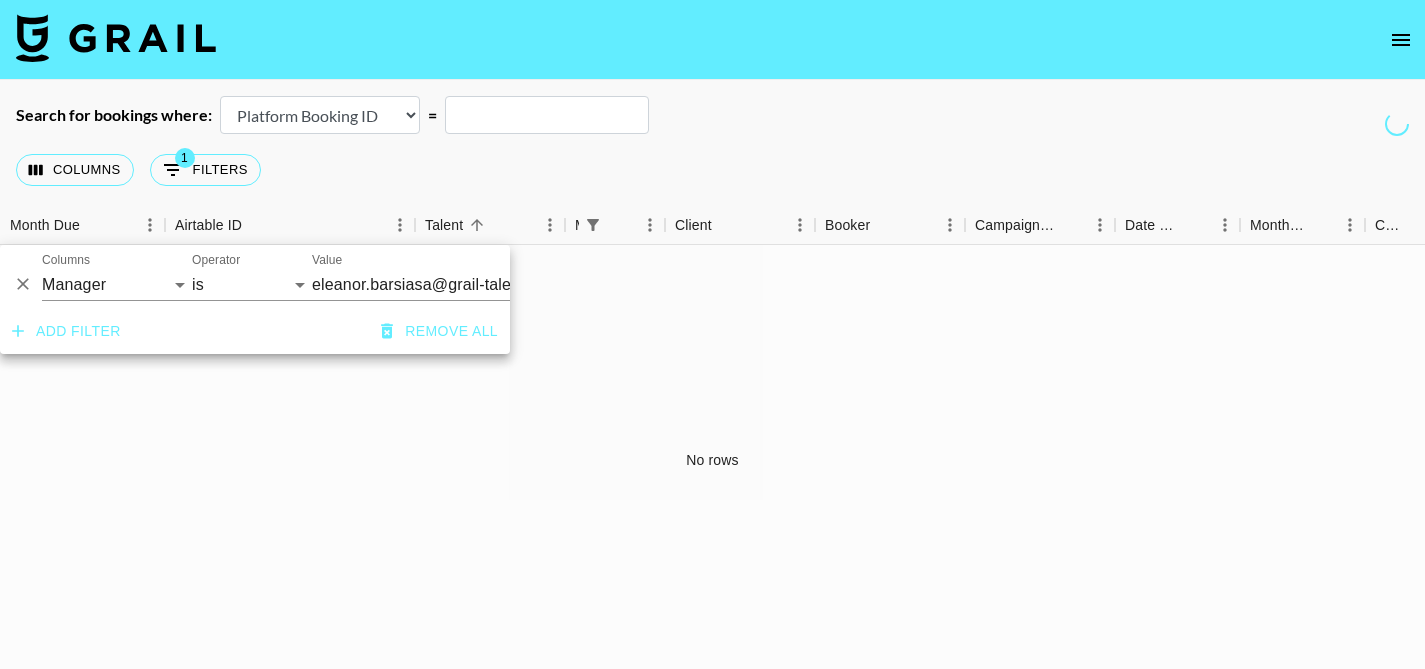 click on "No rows" at bounding box center (712, 460) 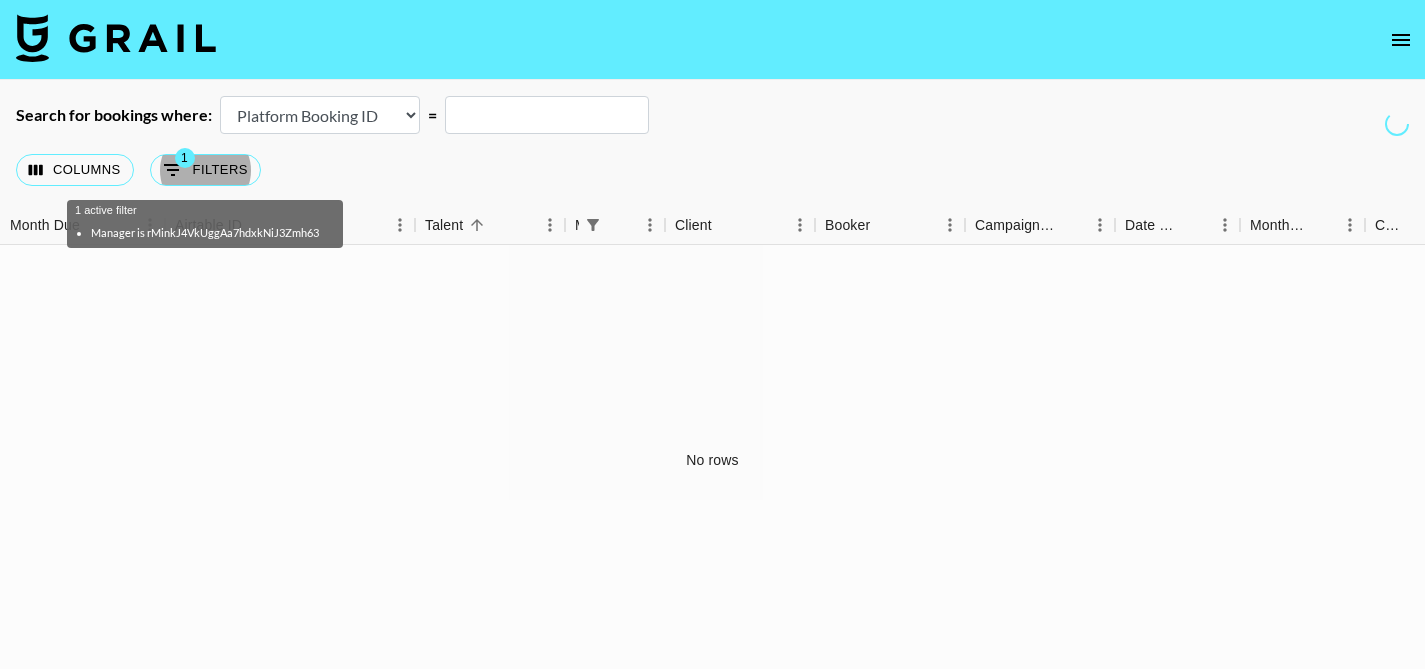 click on "Search for bookings where: Airtable Booking ID Platform Booking ID Platform Campaign ID = Columns 1 Filters + Booking Month Due Airtable ID Talent Manager Client Booker Campaign (Type) Date Created Month Due Currency Booking Price Commission Status No rows v 1.7.99 © Grail Talent Terms 1 active filter Manager
is
[ID]" at bounding box center [712, 361] 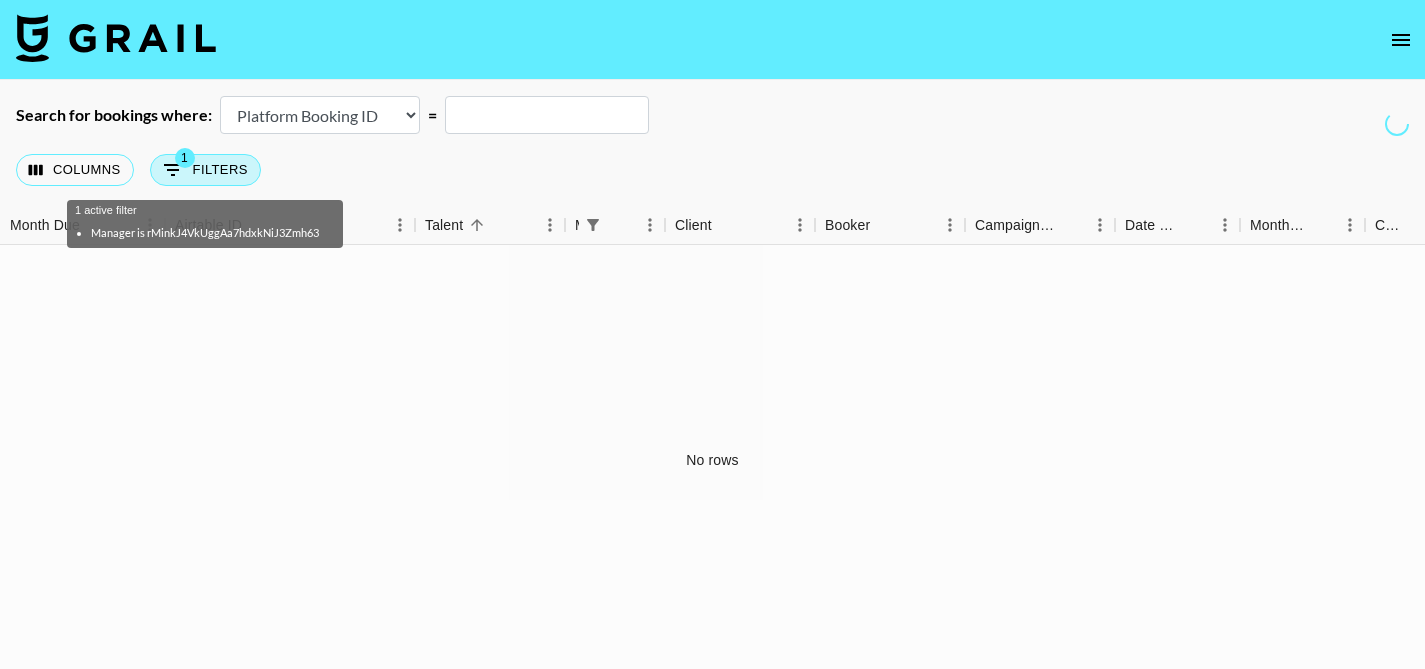 click on "1 Filters" at bounding box center (205, 170) 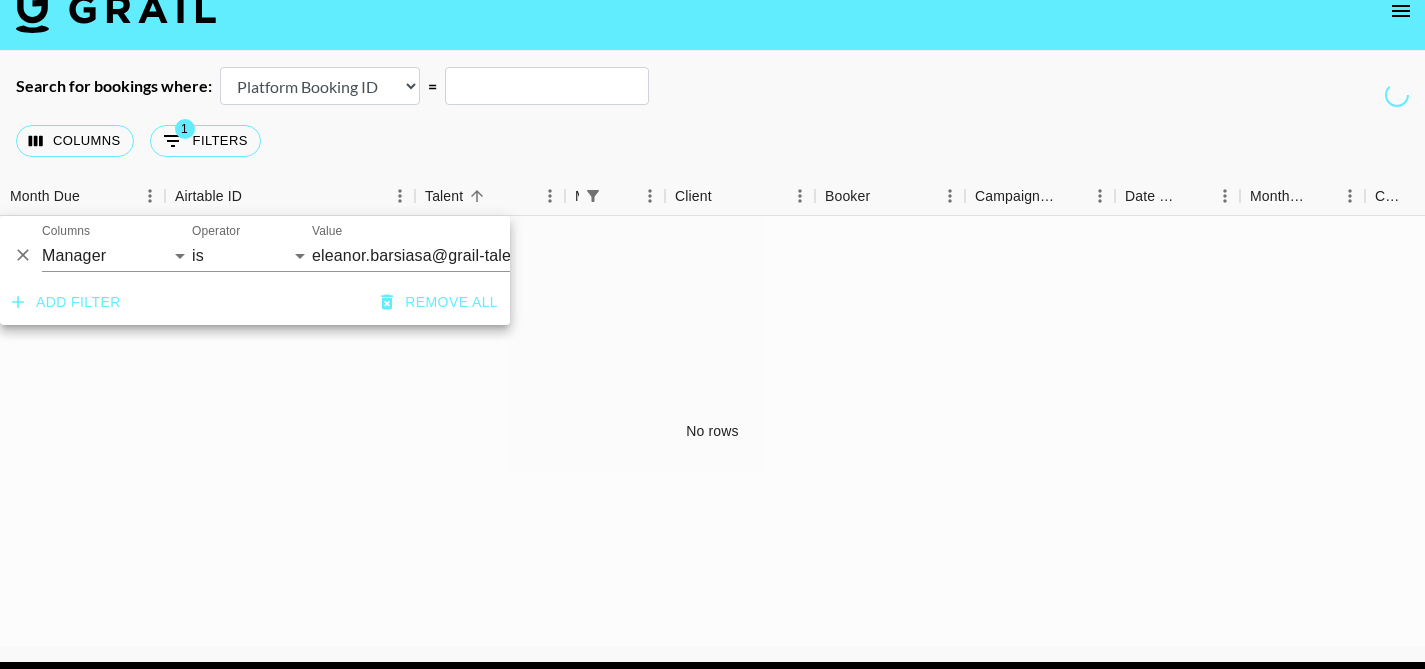scroll, scrollTop: 31, scrollLeft: 0, axis: vertical 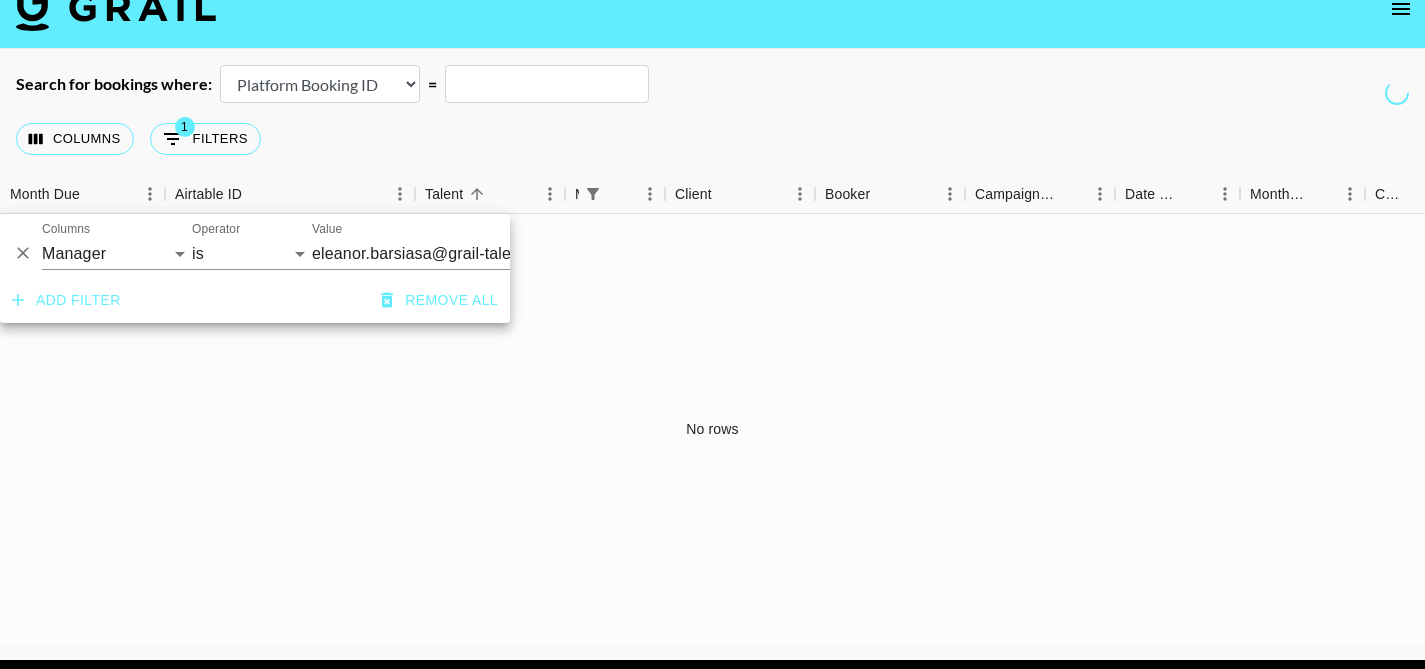 click on "Airtable Booking ID Platform Booking ID Platform Campaign ID" at bounding box center [320, 84] 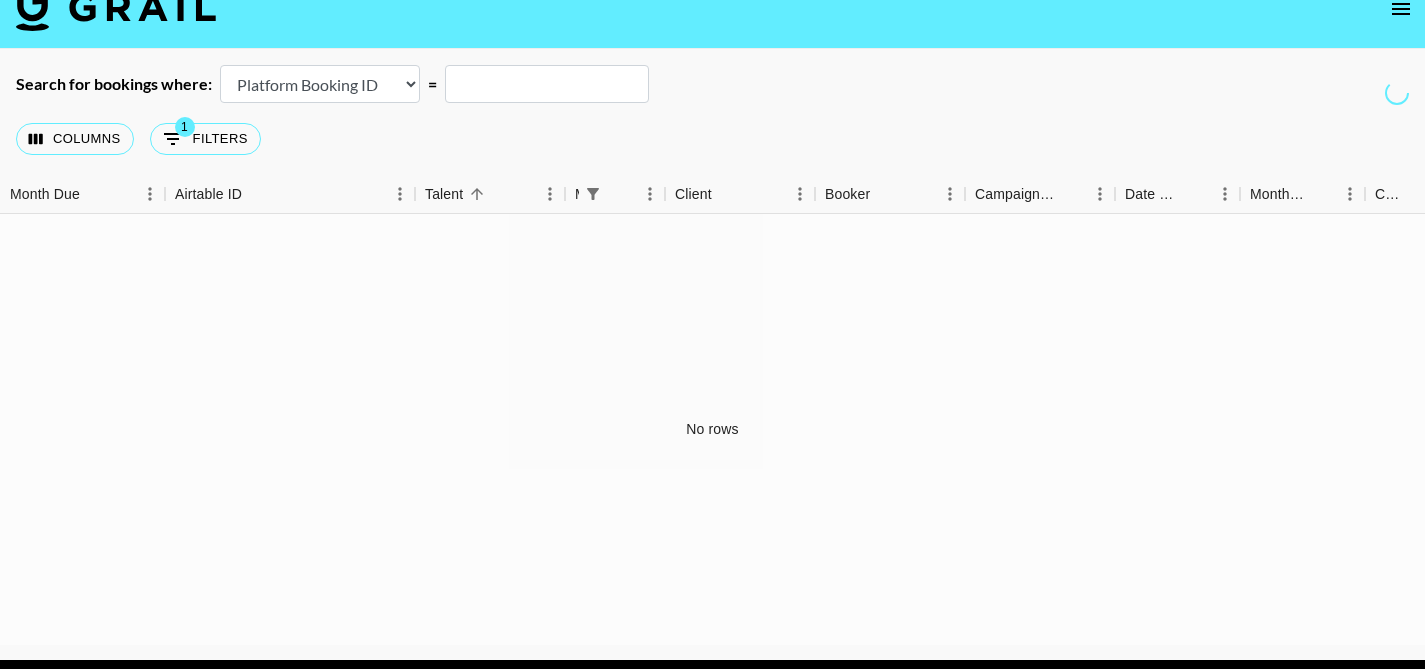 click on "Airtable Booking ID Platform Booking ID Platform Campaign ID" at bounding box center [320, 84] 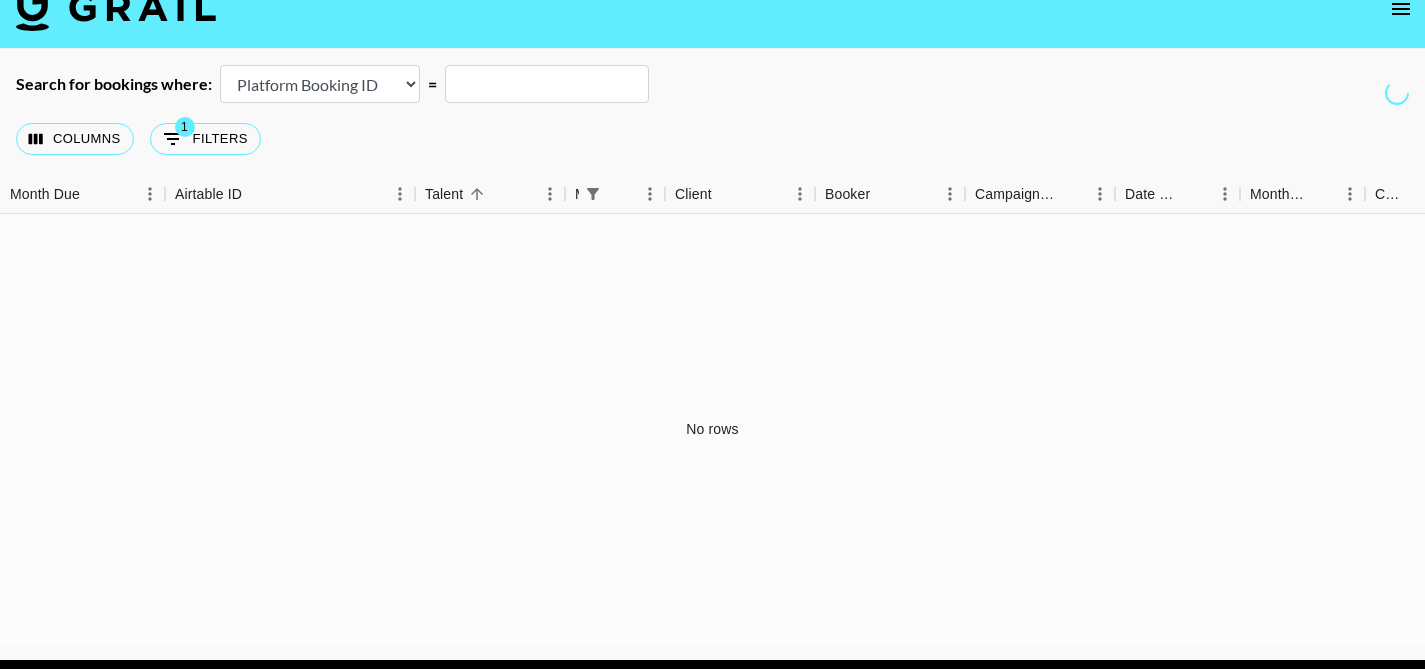 select on "airtableId" 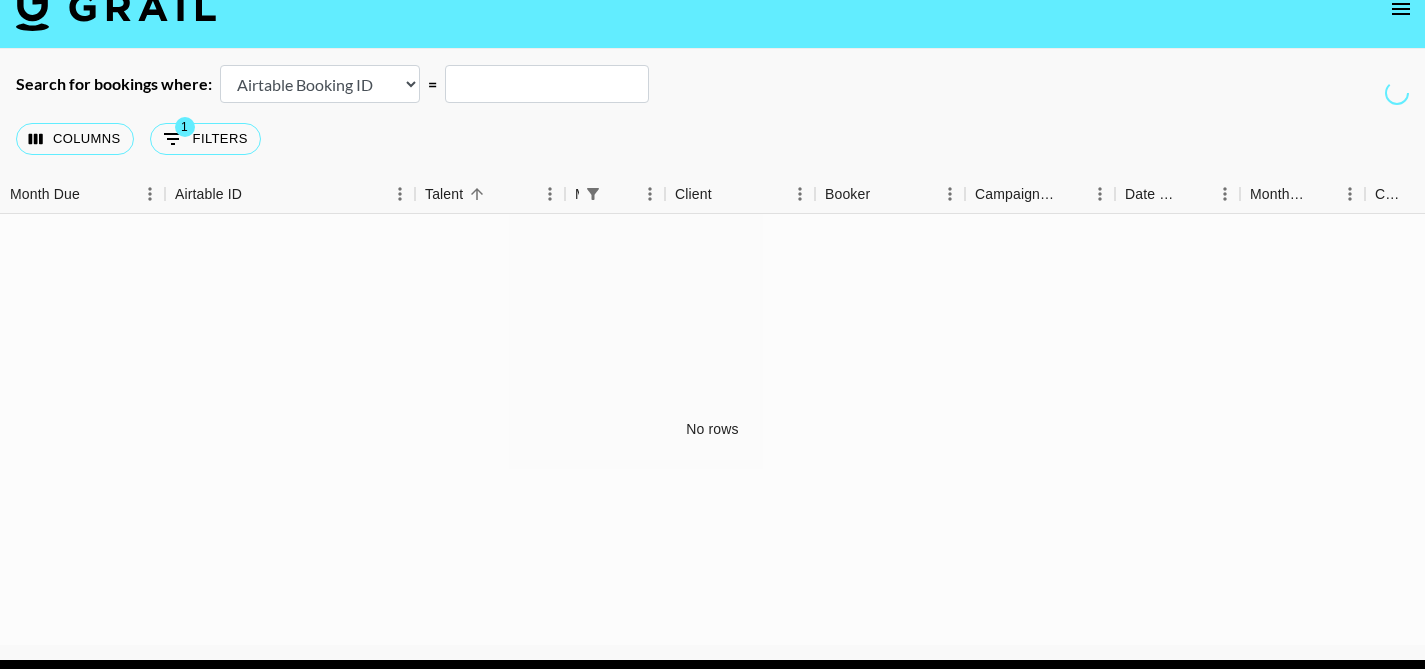 click on "Airtable Booking ID Platform Booking ID Platform Campaign ID" at bounding box center [320, 84] 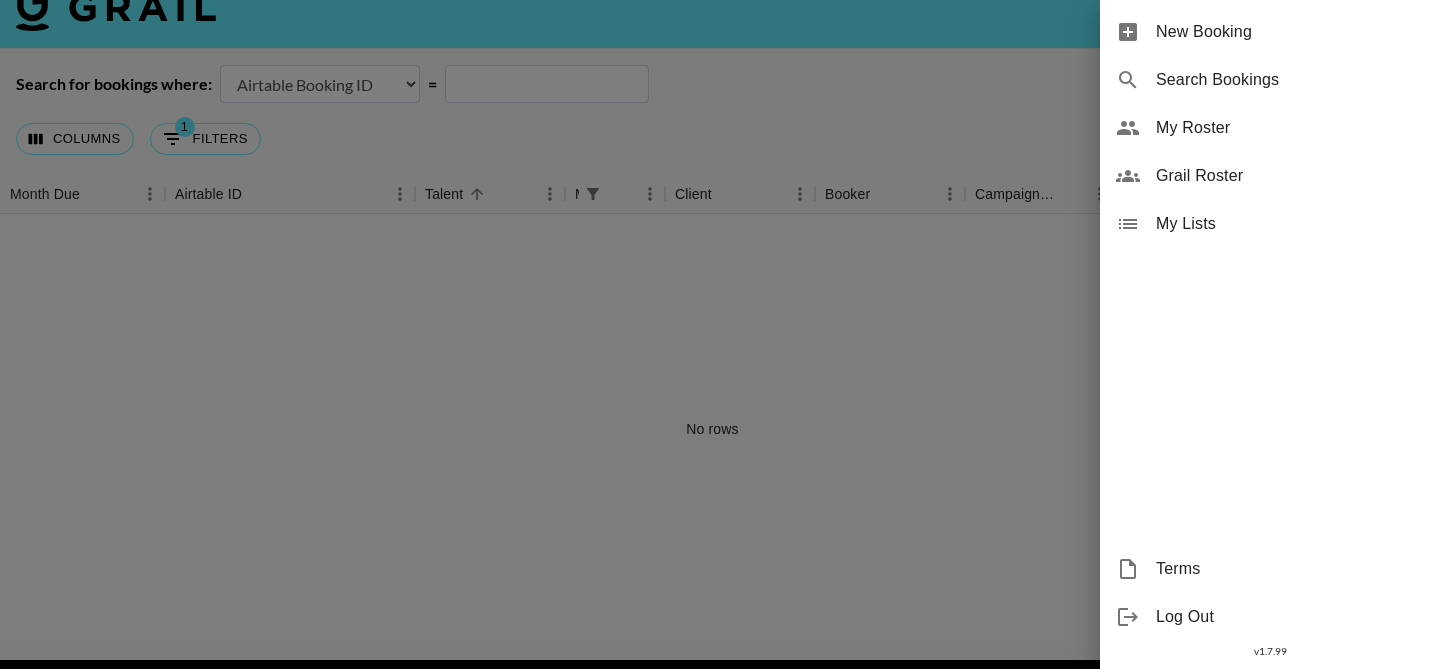 click on "My Roster" at bounding box center (1290, 128) 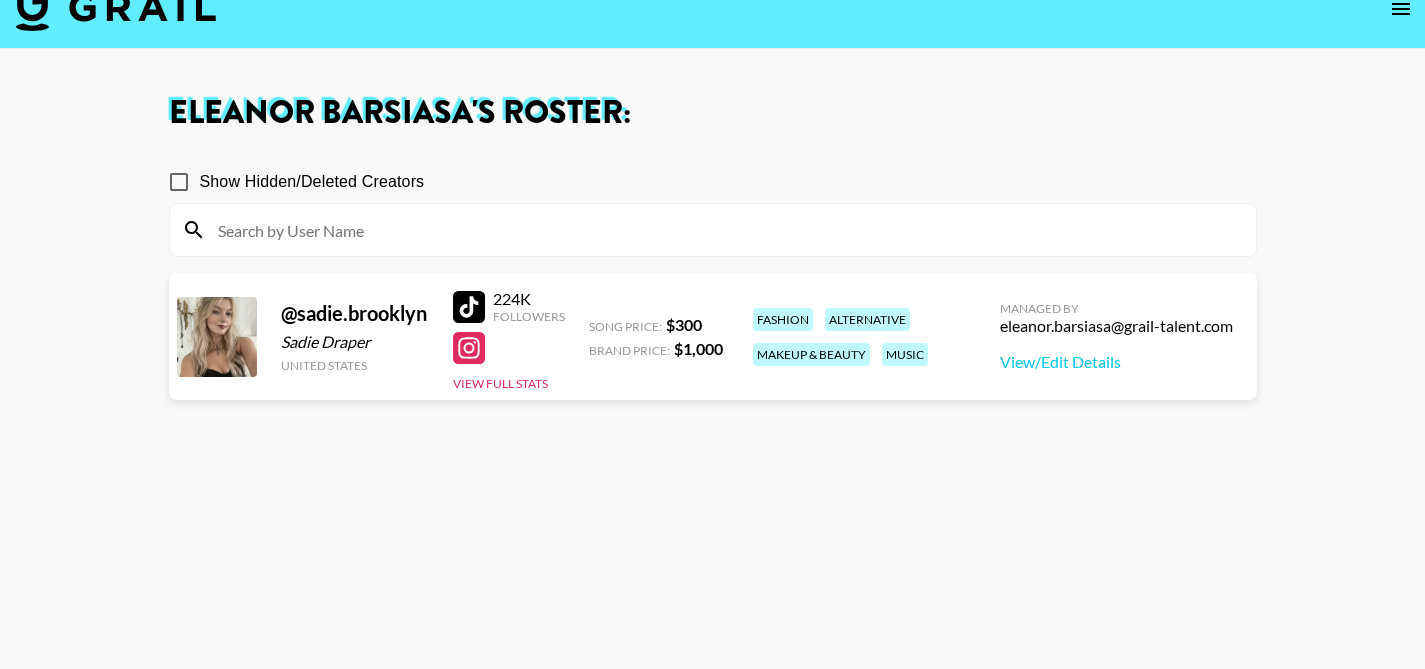 click 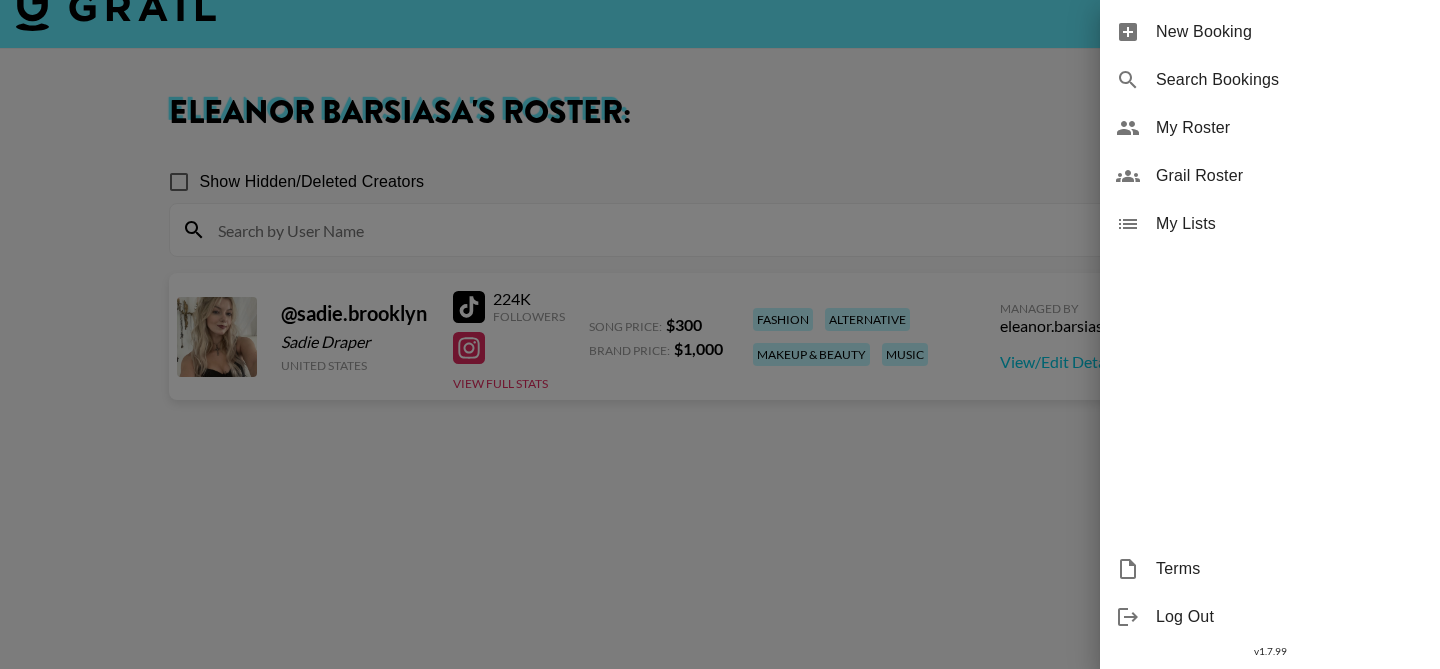 click on "Search Bookings" at bounding box center [1290, 80] 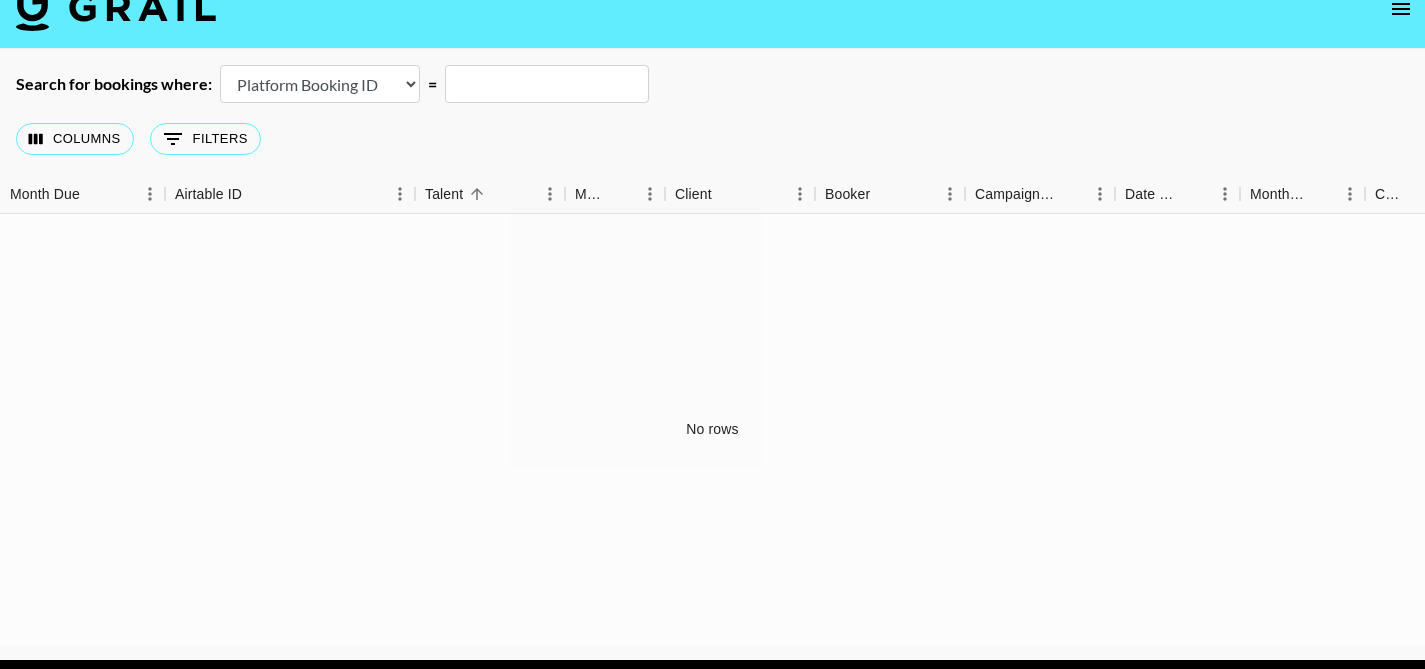 click on "Airtable Booking ID Platform Booking ID Platform Campaign ID" at bounding box center [320, 84] 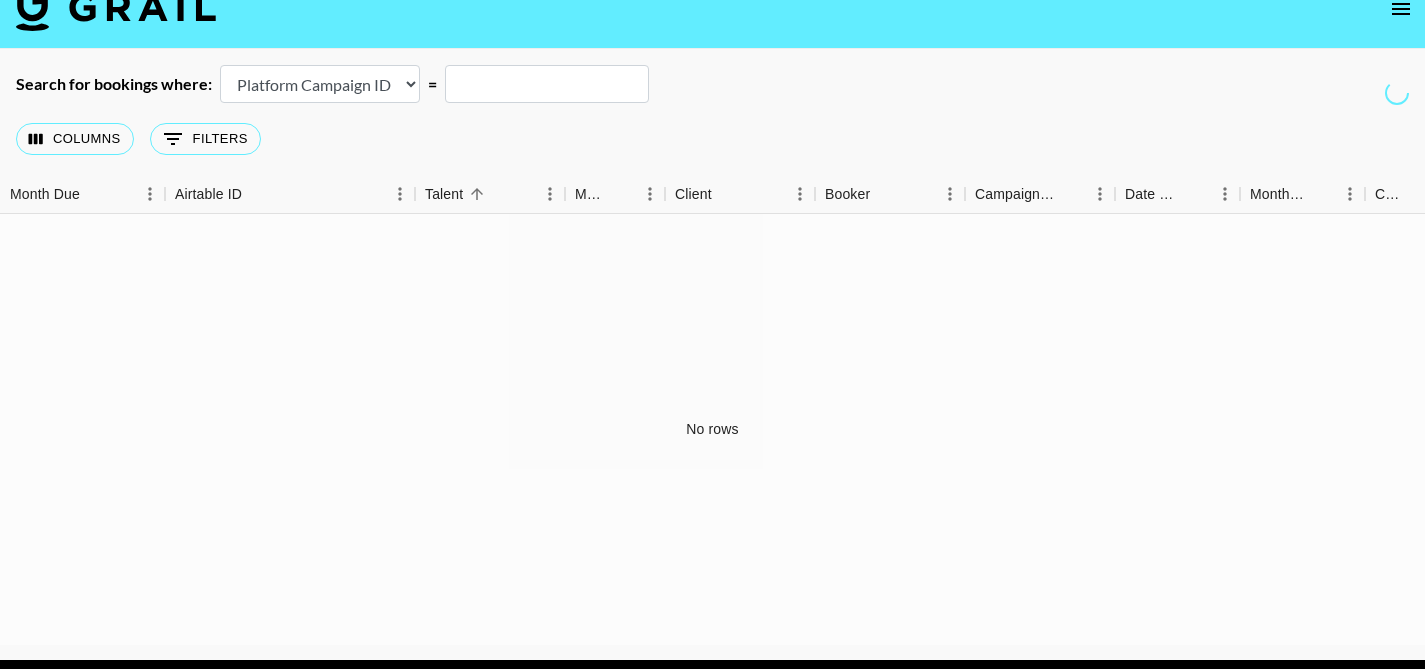 click on "Airtable Booking ID Platform Booking ID Platform Campaign ID" at bounding box center (320, 84) 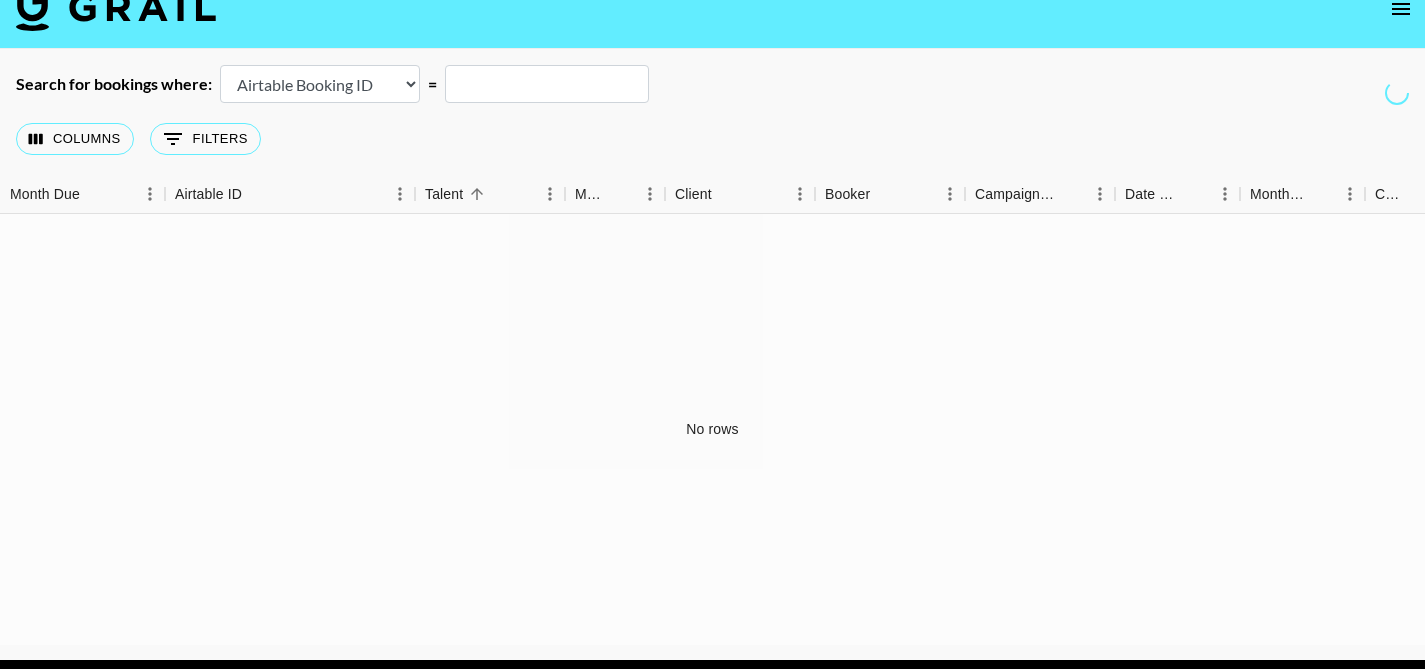 click on "Airtable Booking ID Platform Booking ID Platform Campaign ID" at bounding box center [320, 84] 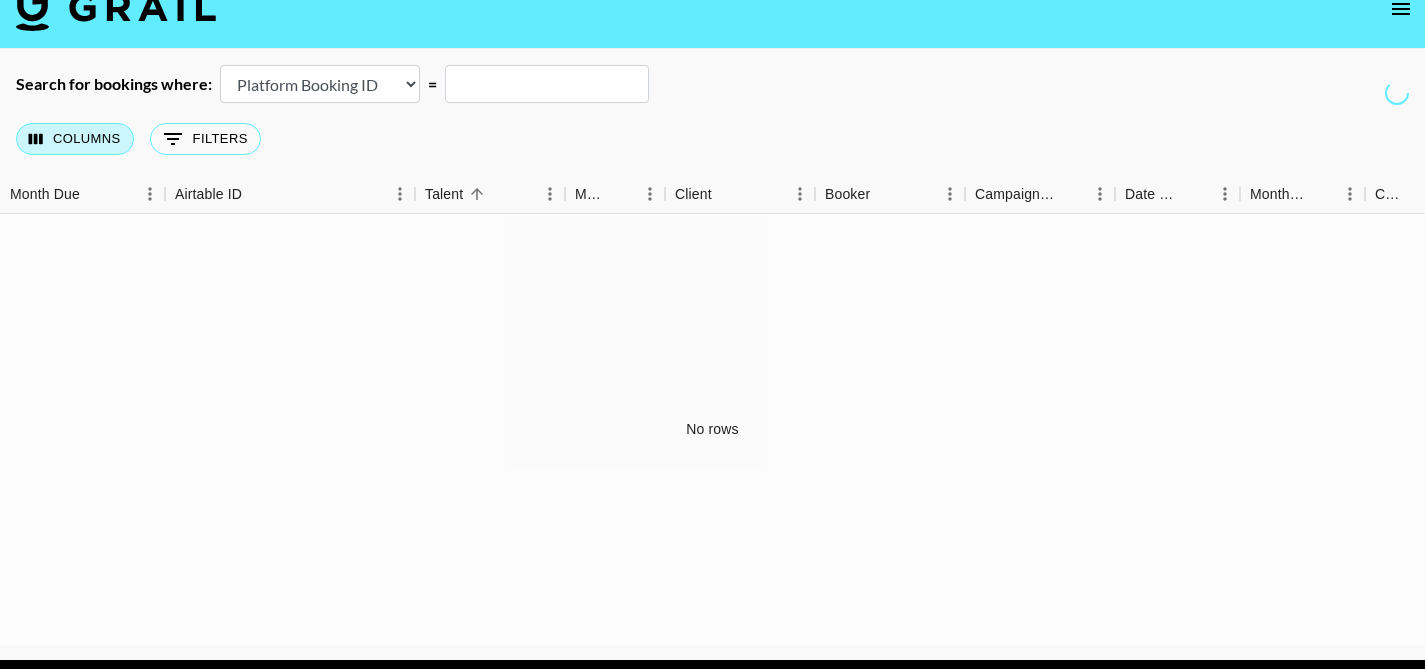 click on "Columns" at bounding box center [75, 139] 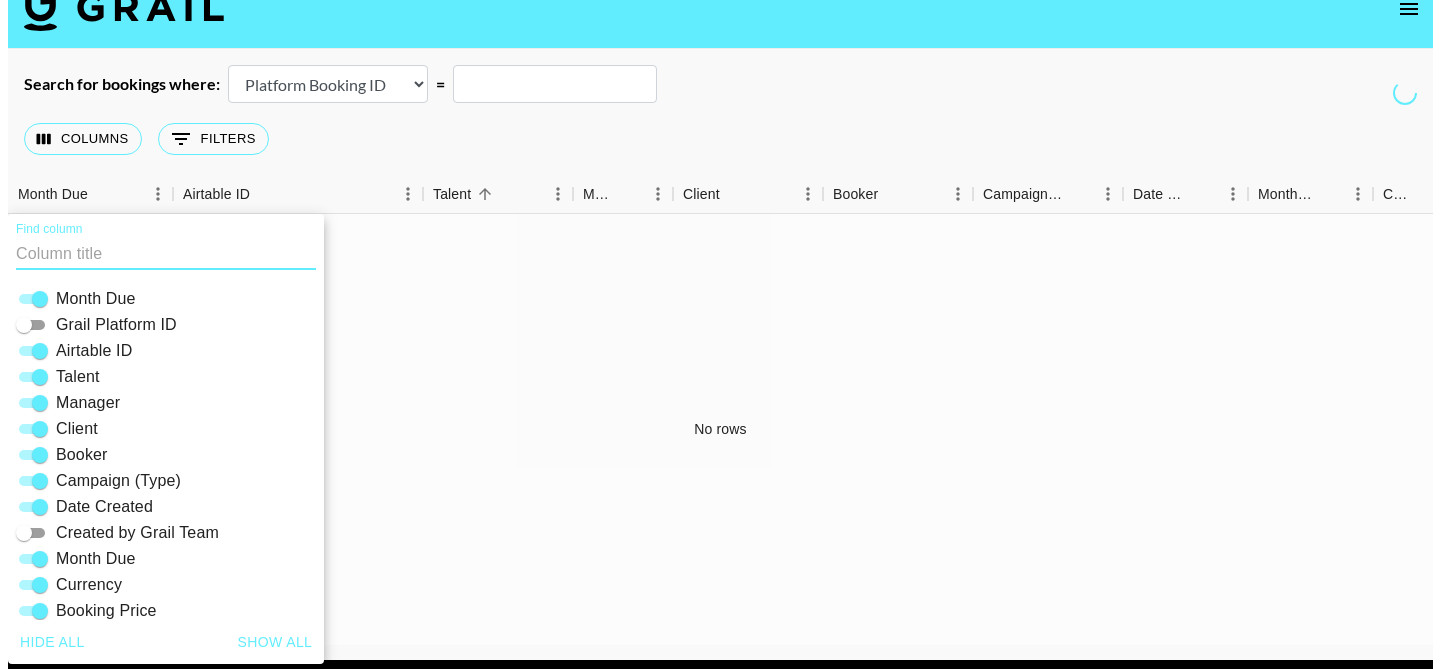 scroll, scrollTop: 1, scrollLeft: 0, axis: vertical 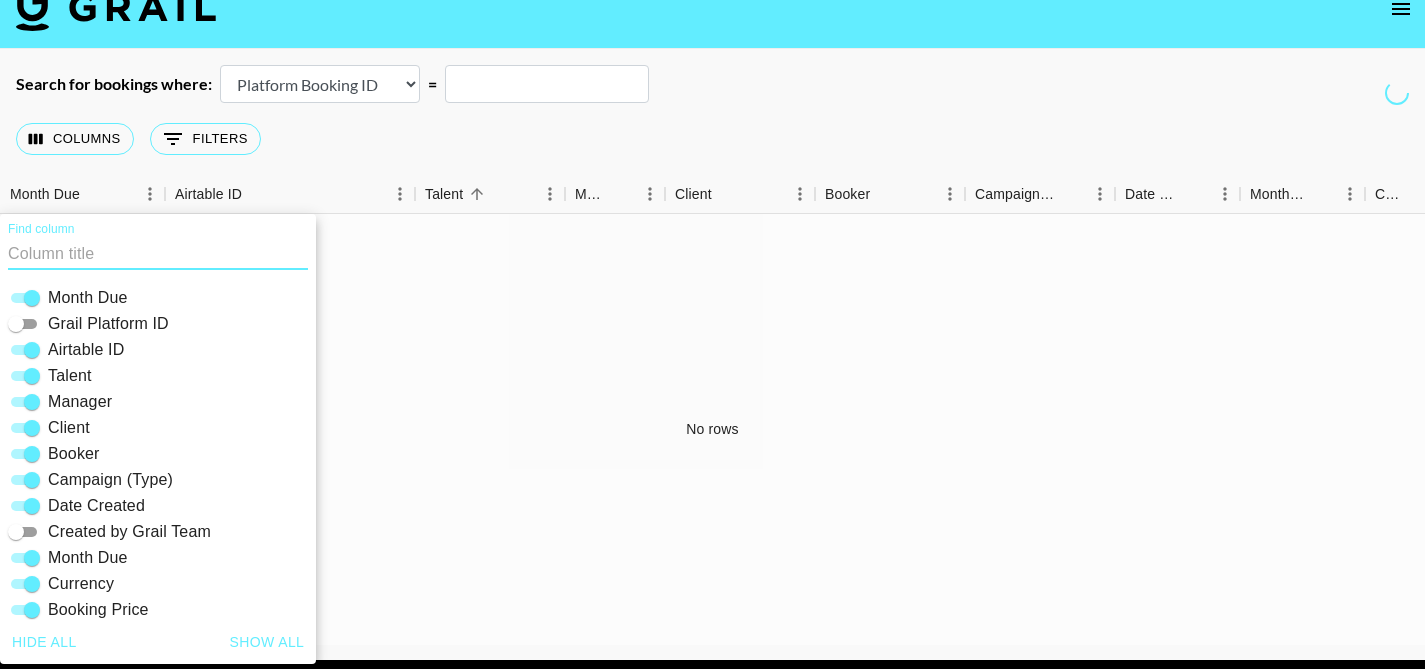 click on "Grail Platform ID" at bounding box center (108, 324) 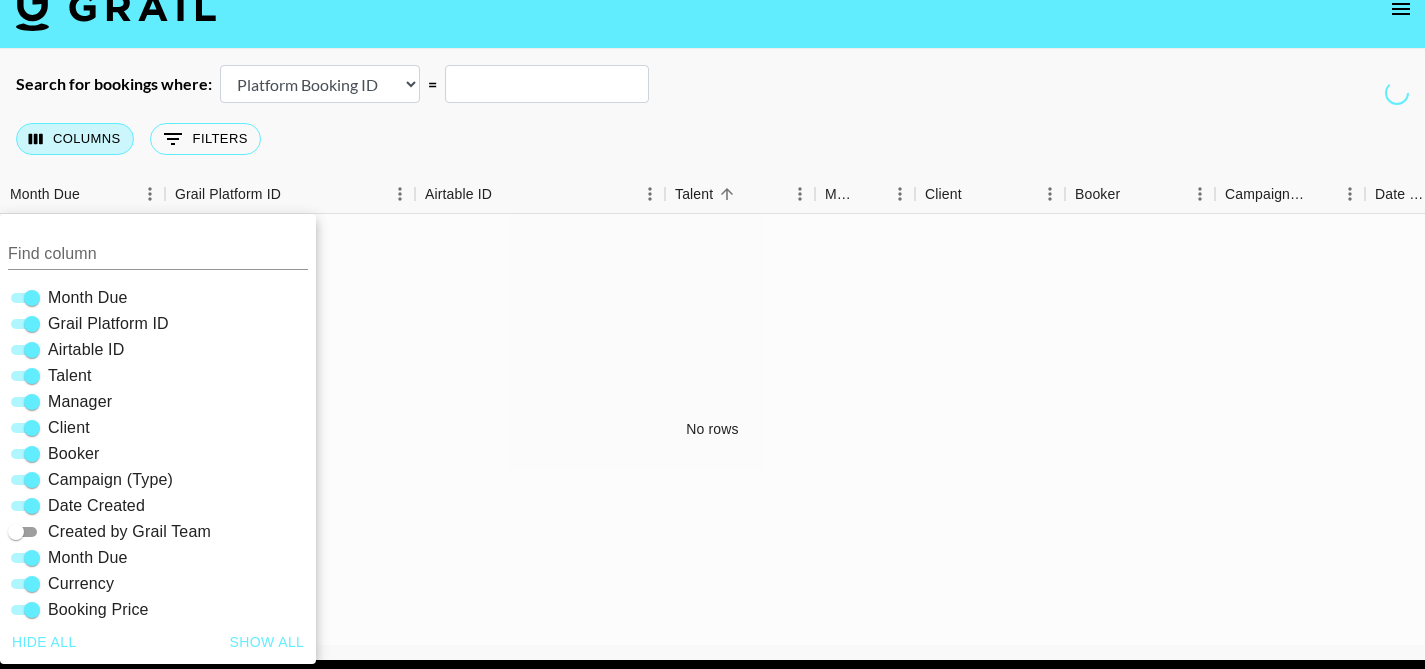 click on "Columns" at bounding box center [75, 139] 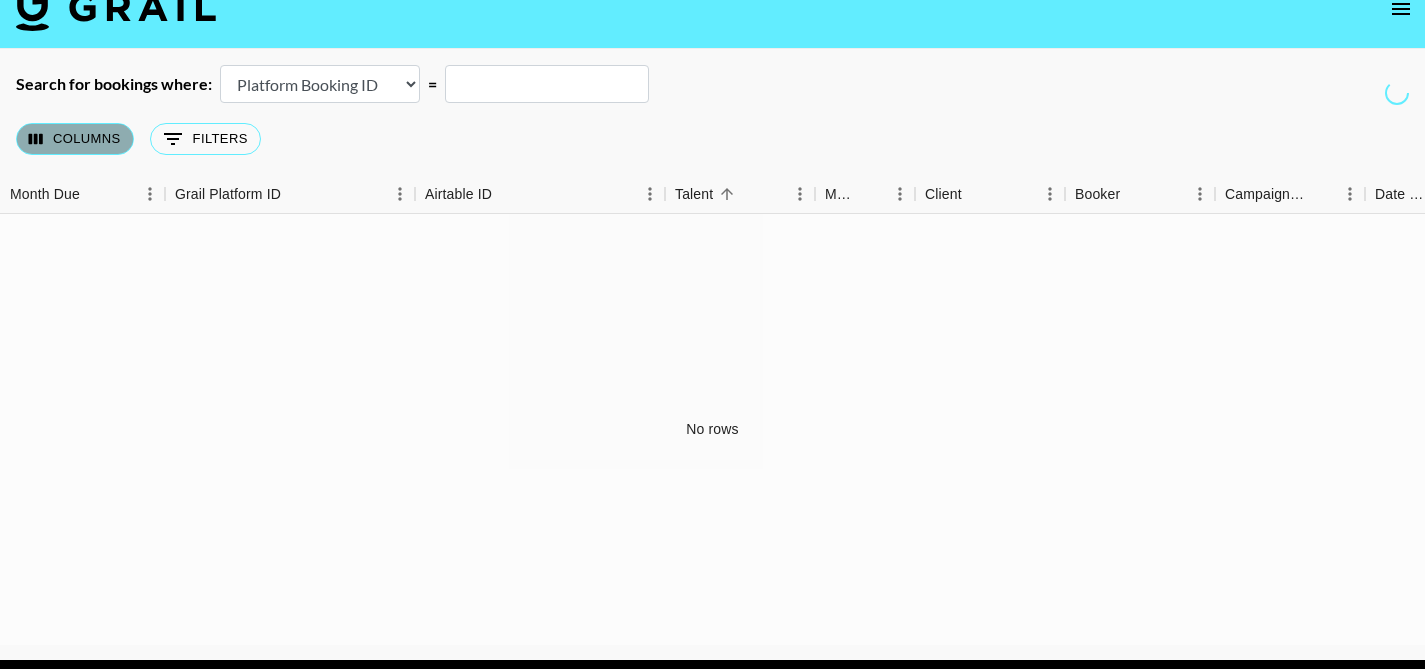 click on "Columns" at bounding box center (75, 139) 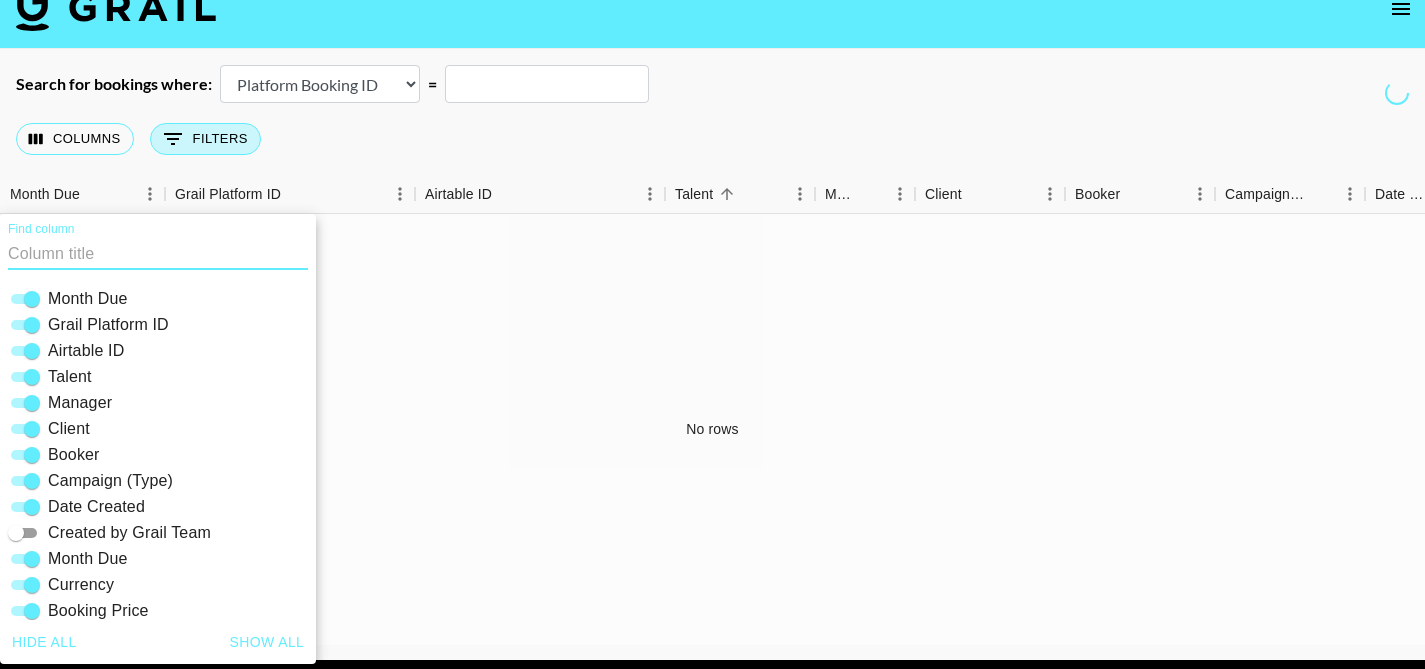 click on "0 Filters" at bounding box center [205, 139] 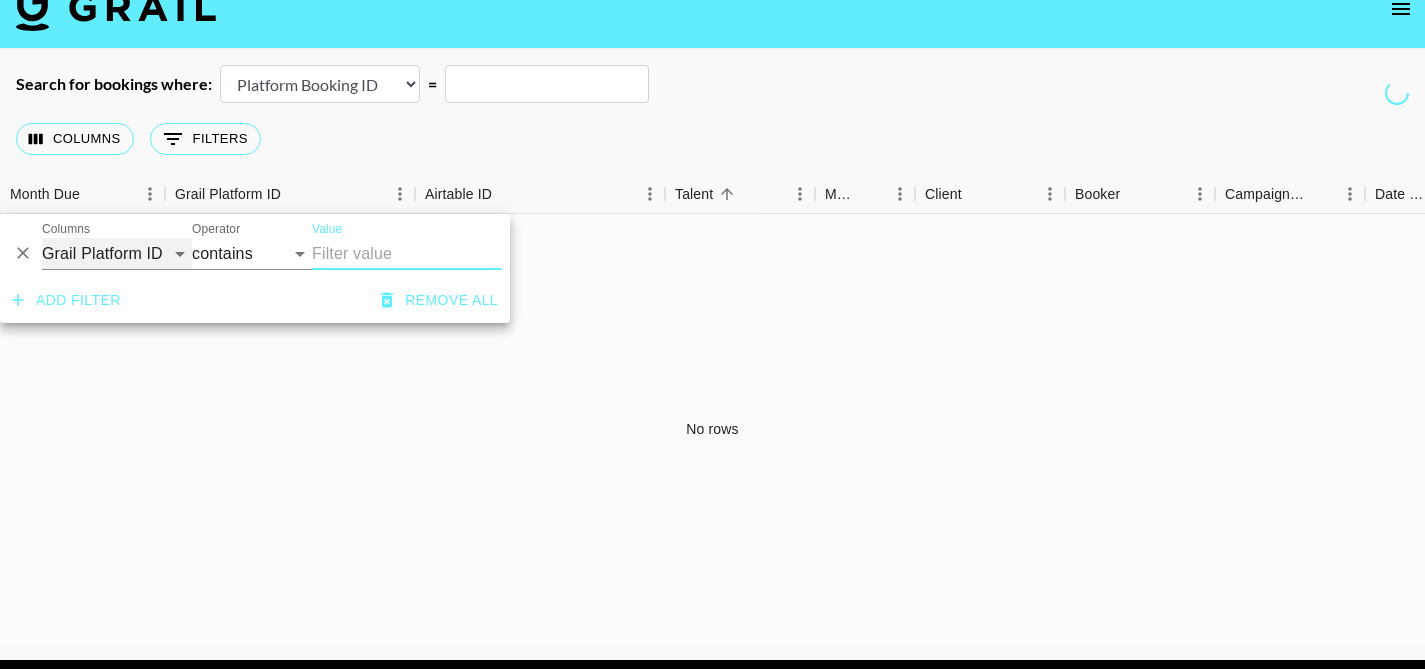click on "Grail Platform ID Airtable ID Talent Manager Client Booker Campaign (Type) Date Created Created by Grail Team Month Due Currency Booking Price Creator Commmission Override External Commission Expenses: Remove Commission? Commission Status Video Link Boost Code Special Booking Type PO Number Invoice Notes Uniport Contact Email Contract File Payment Sent Payment Sent Date Invoice Link" at bounding box center [117, 254] 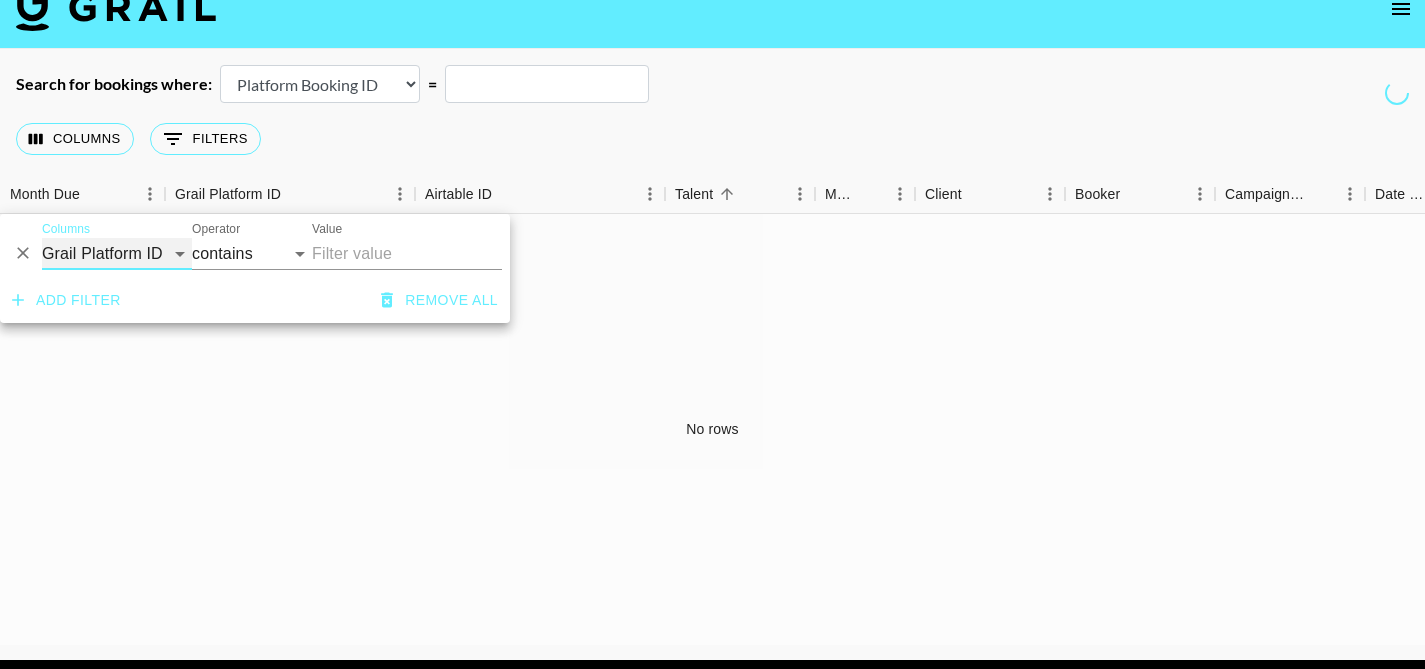 select on "managerIds" 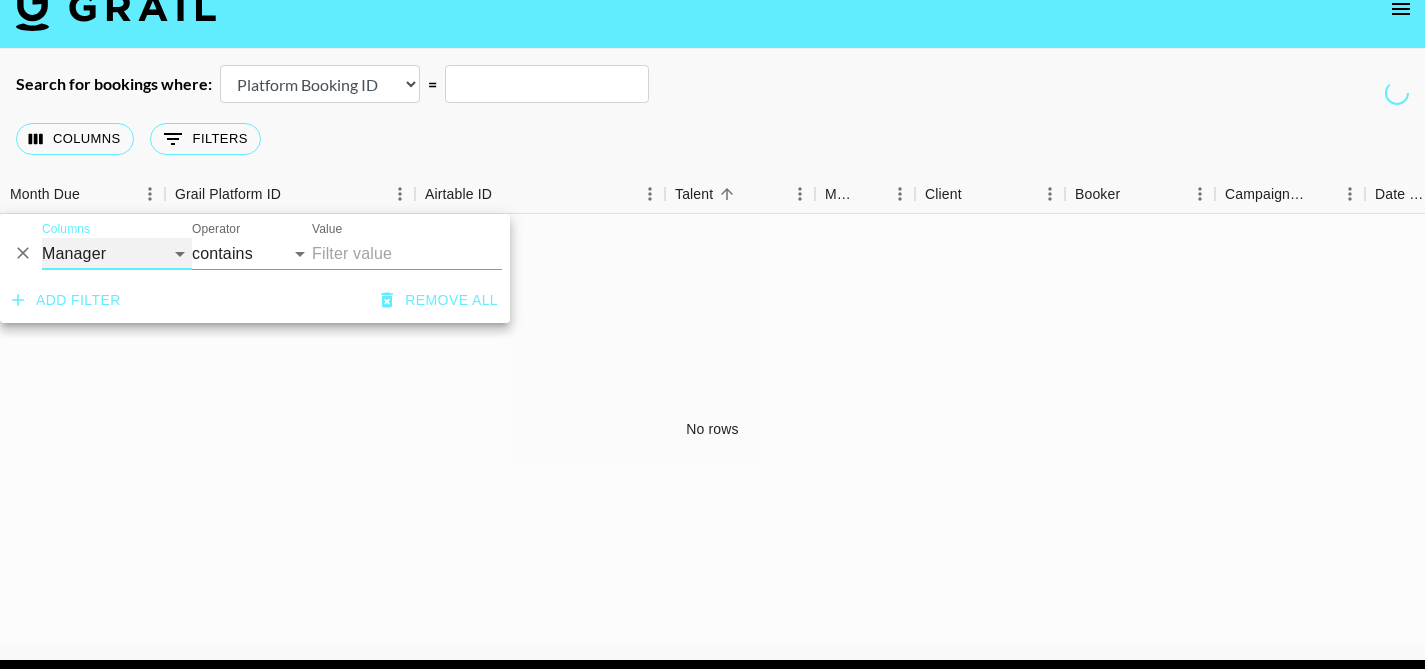 select on "is" 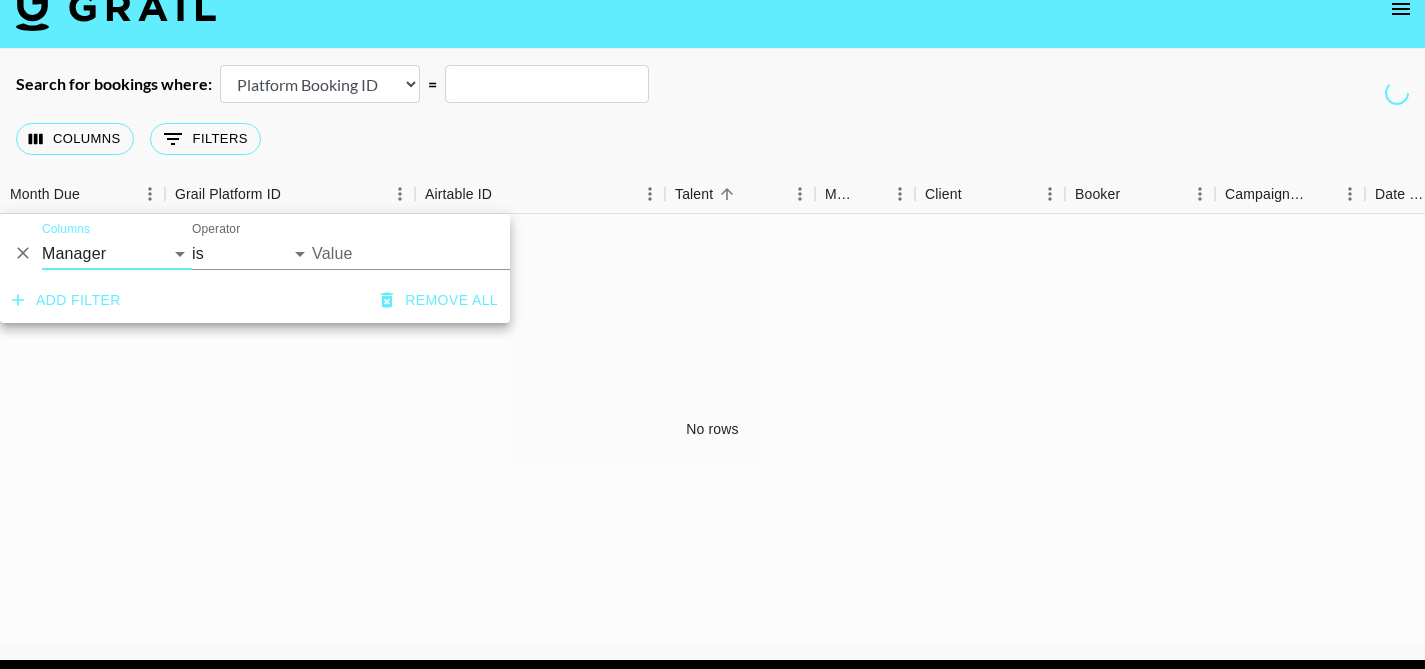 click on "Value" at bounding box center (447, 253) 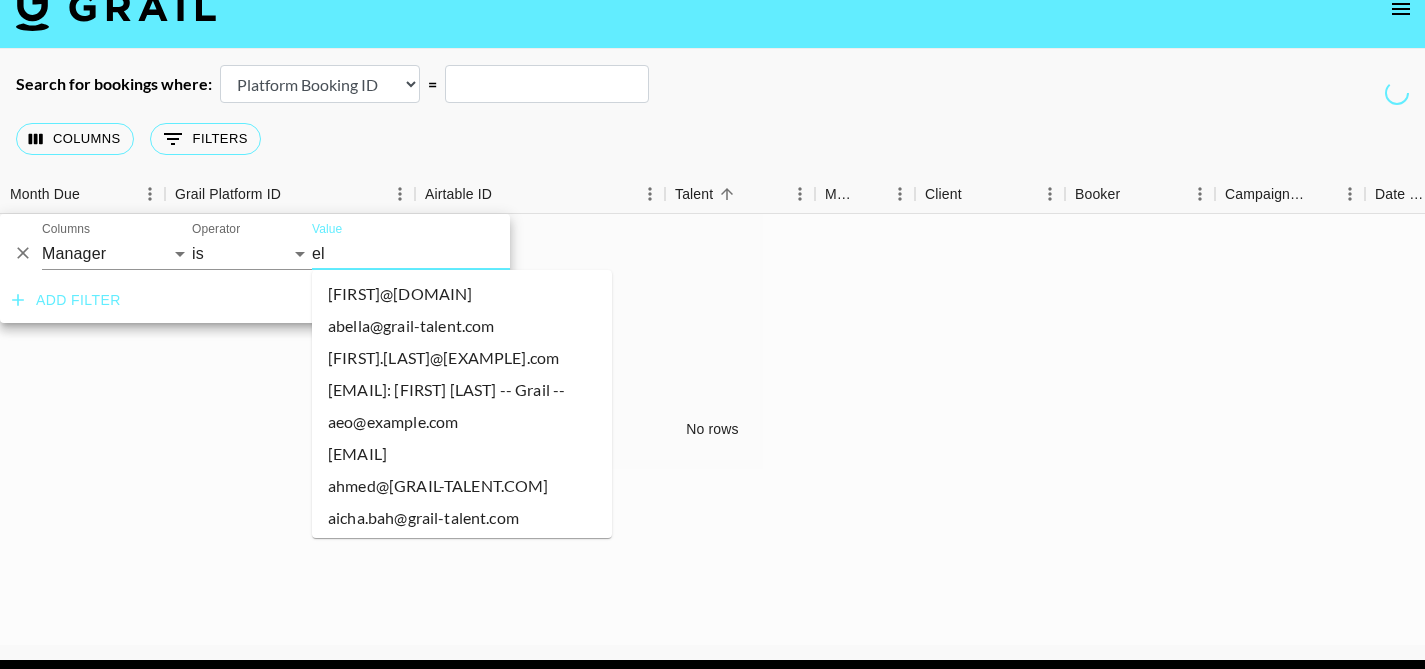 type on "ele" 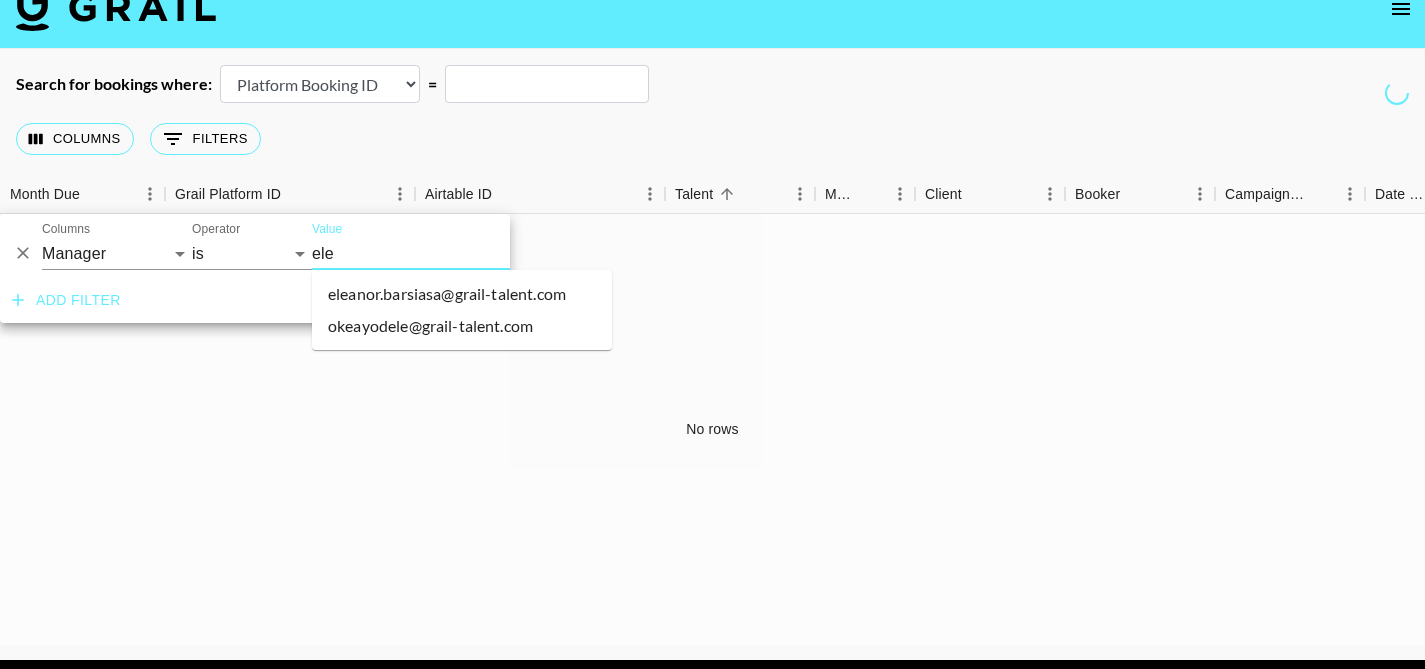 click on "eleanor.barsiasa@grail-talent.com" at bounding box center [462, 294] 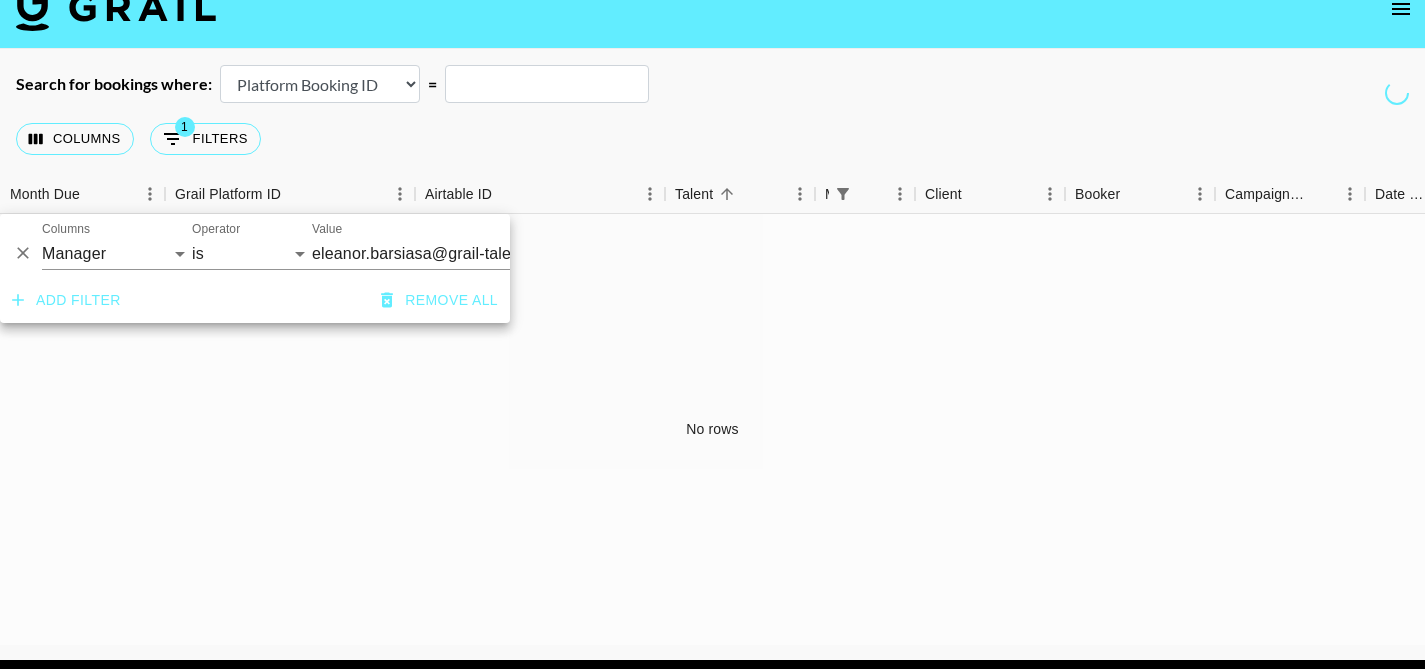click on "Airtable Booking ID Platform Booking ID Platform Campaign ID" at bounding box center [320, 84] 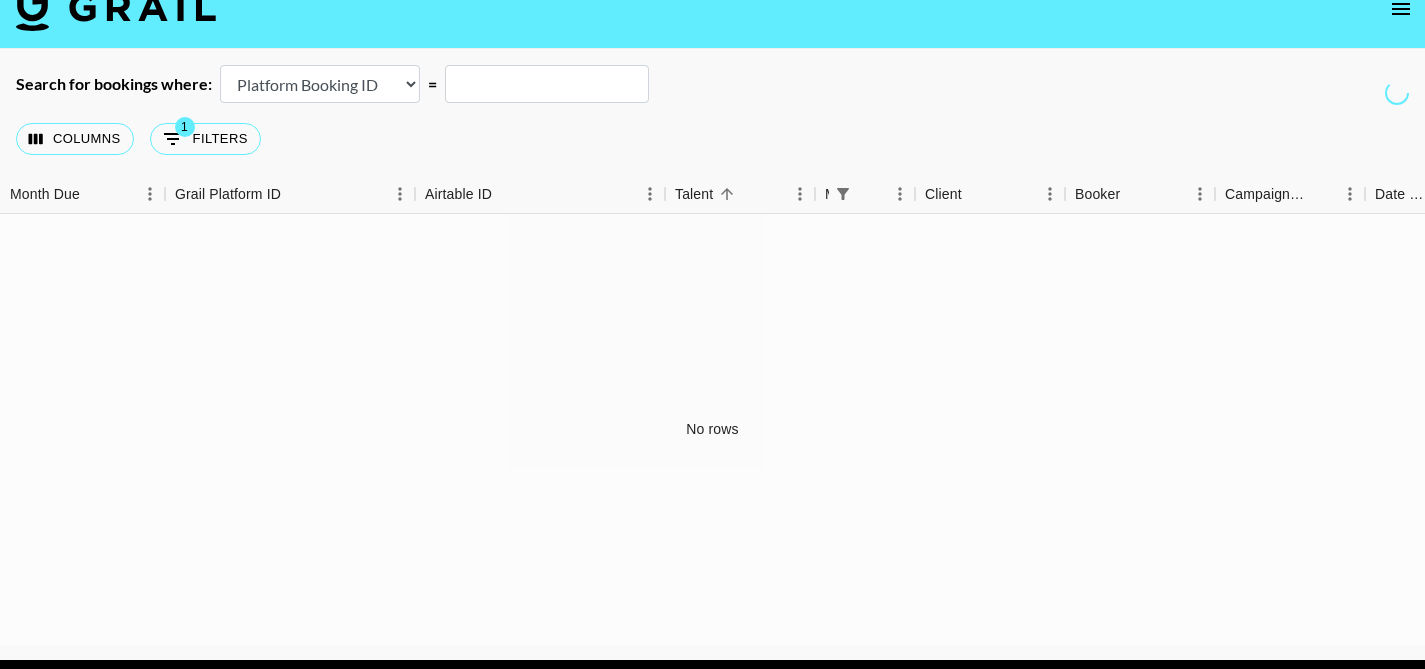 click on "Airtable Booking ID Platform Booking ID Platform Campaign ID" at bounding box center [320, 84] 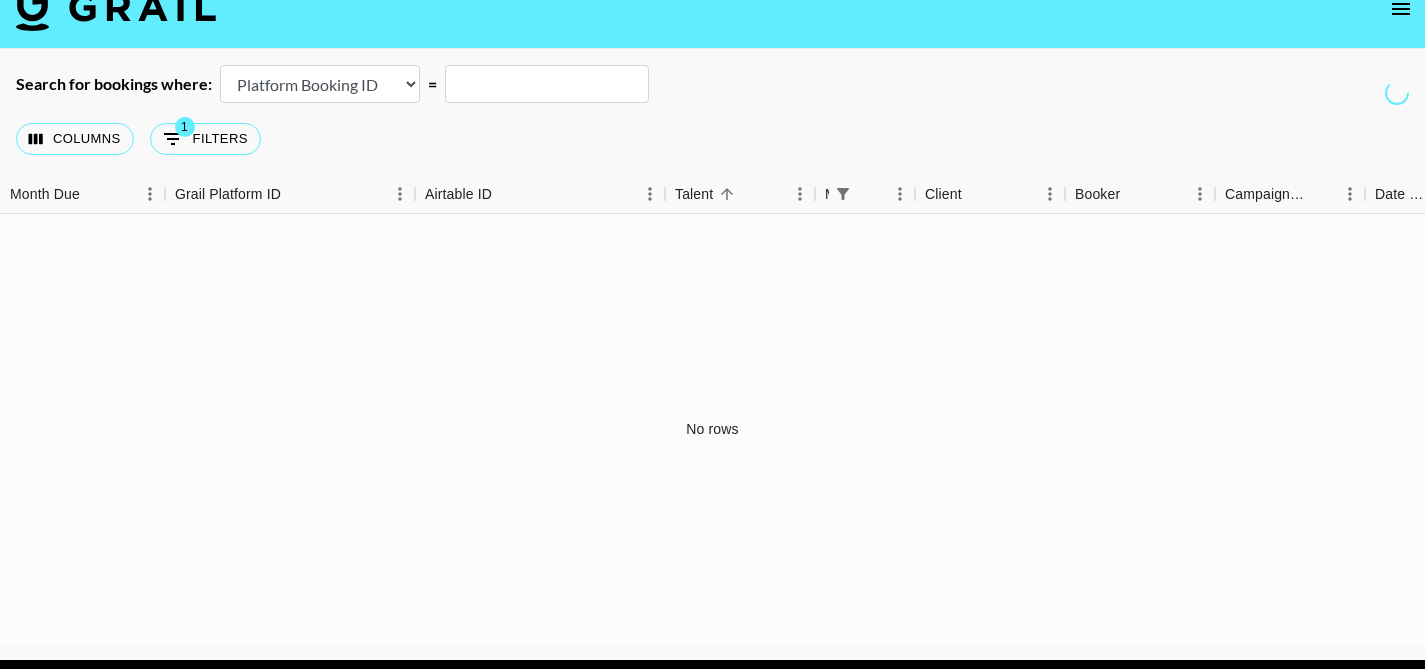 click on "No rows" at bounding box center [712, 429] 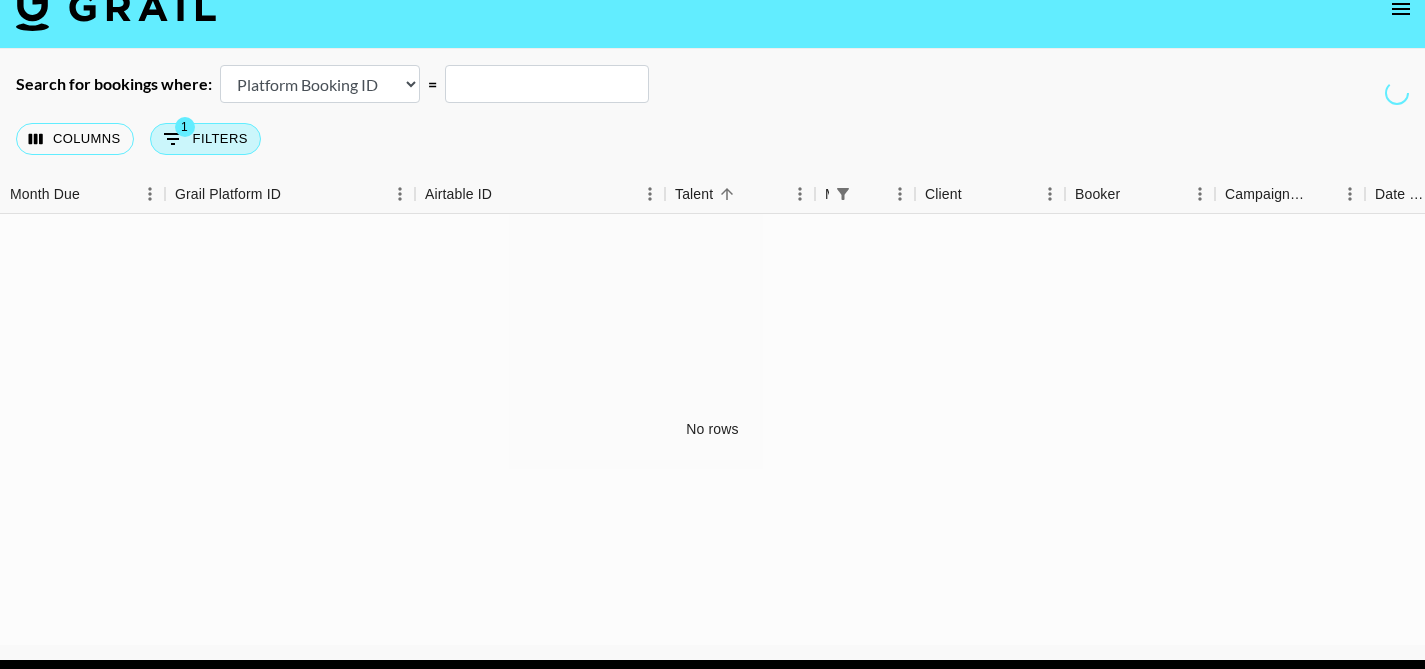click on "1 Filters" at bounding box center (205, 139) 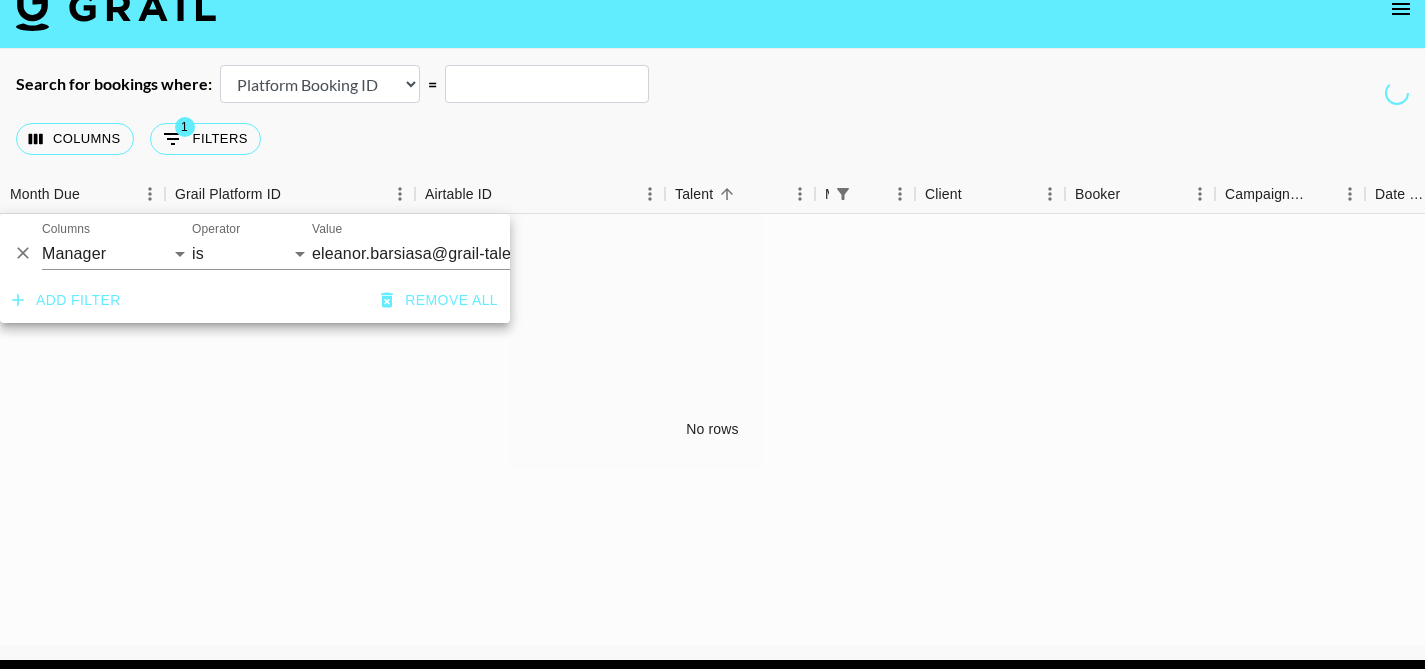 click 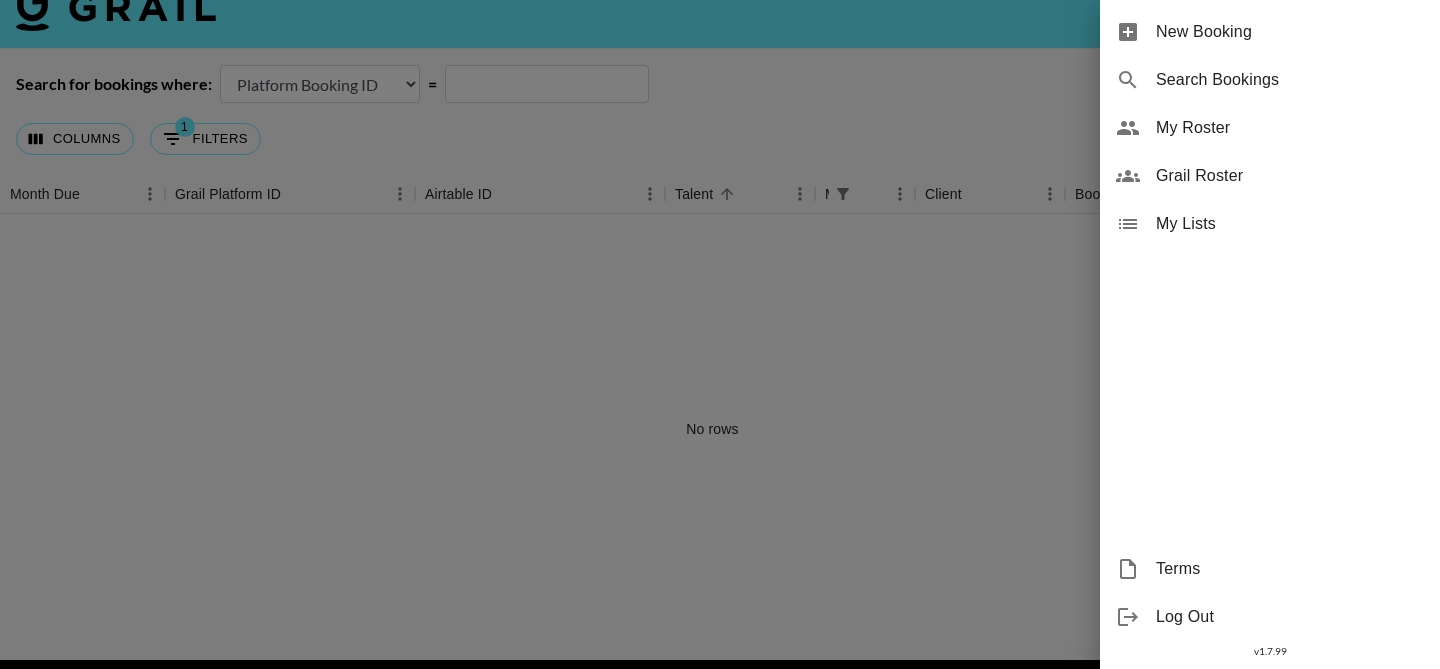 click on "My Lists" at bounding box center (1290, 224) 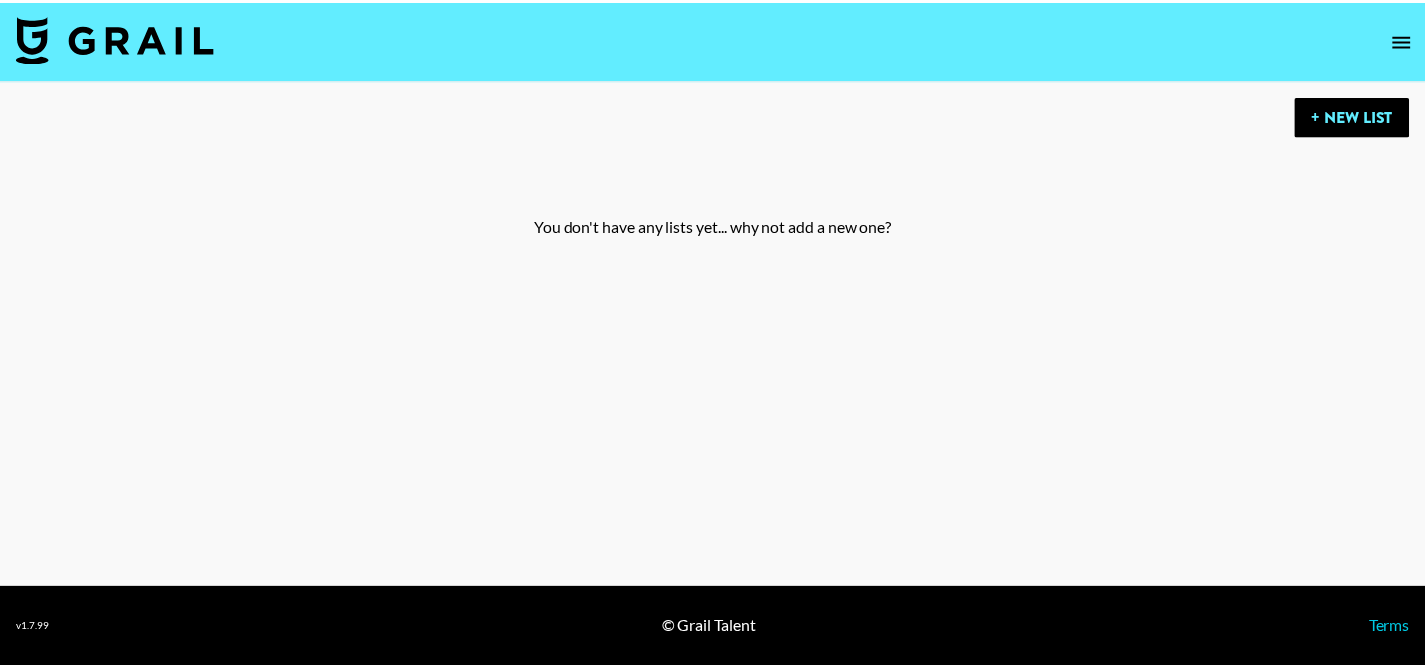 scroll, scrollTop: 0, scrollLeft: 0, axis: both 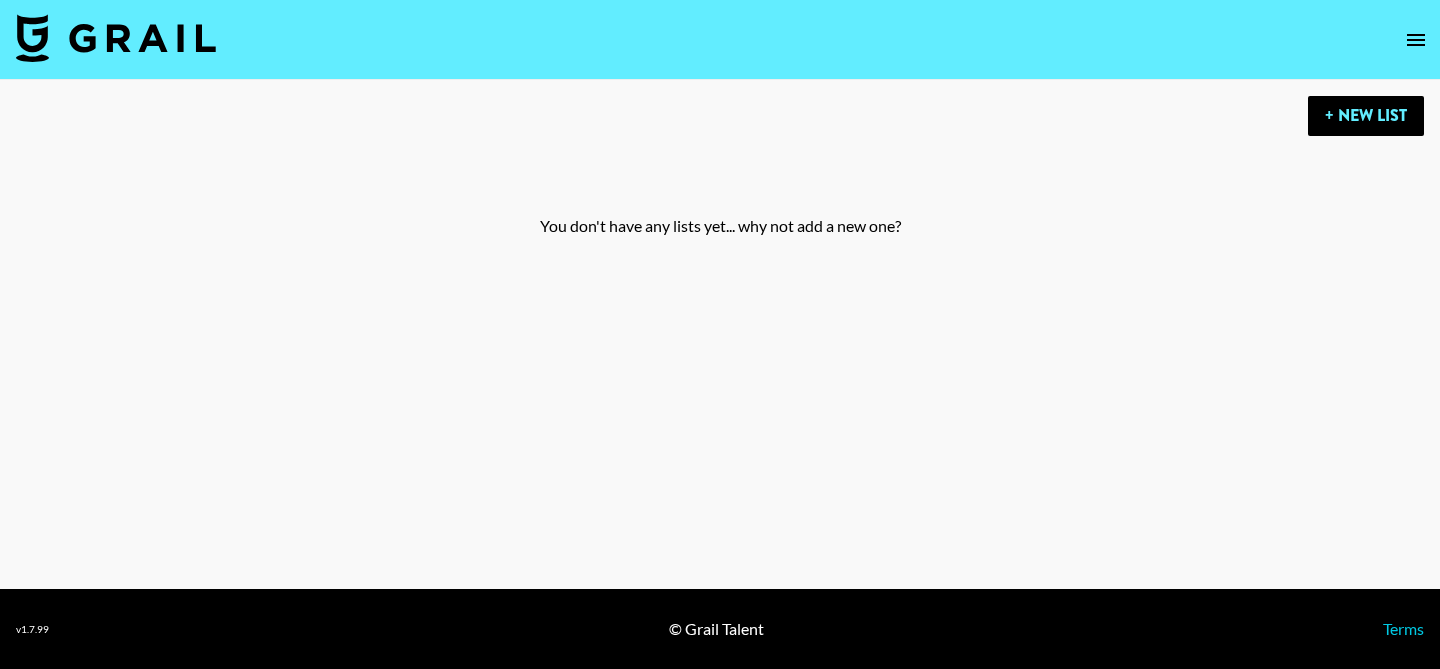 click at bounding box center [1416, 40] 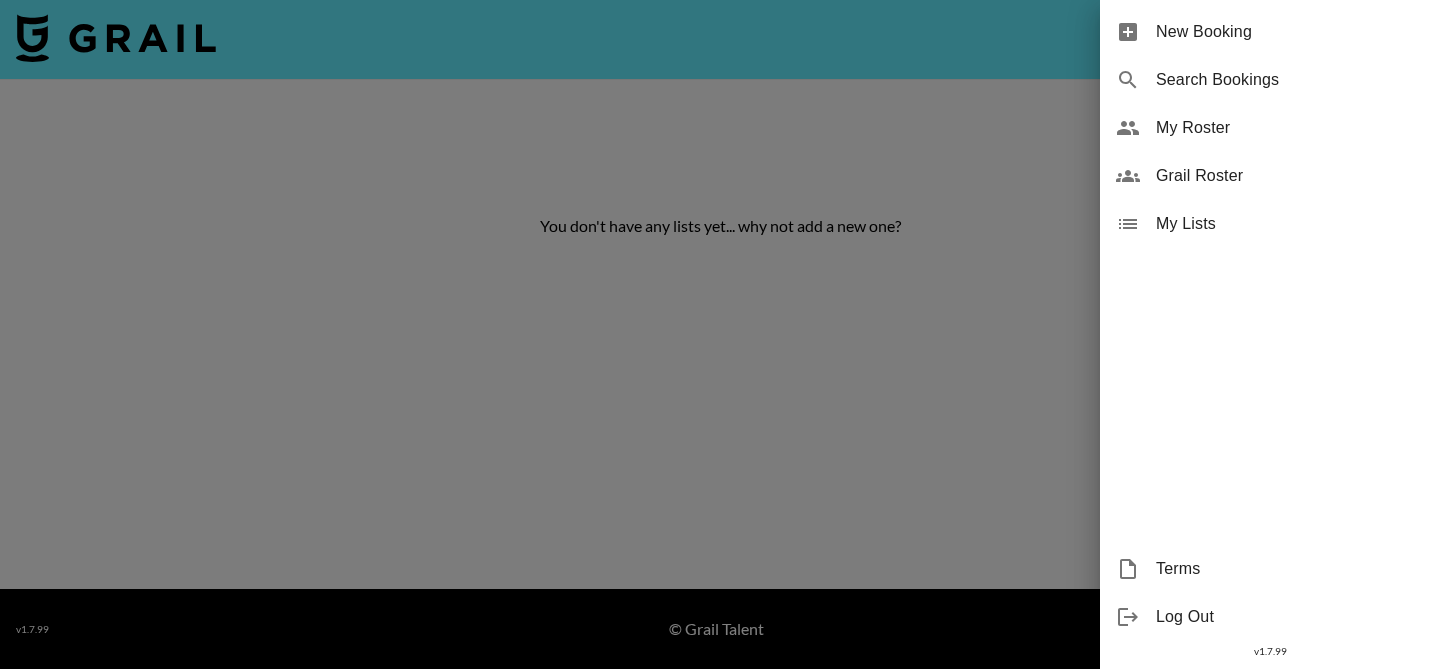 click on "Search Bookings" at bounding box center [1270, 80] 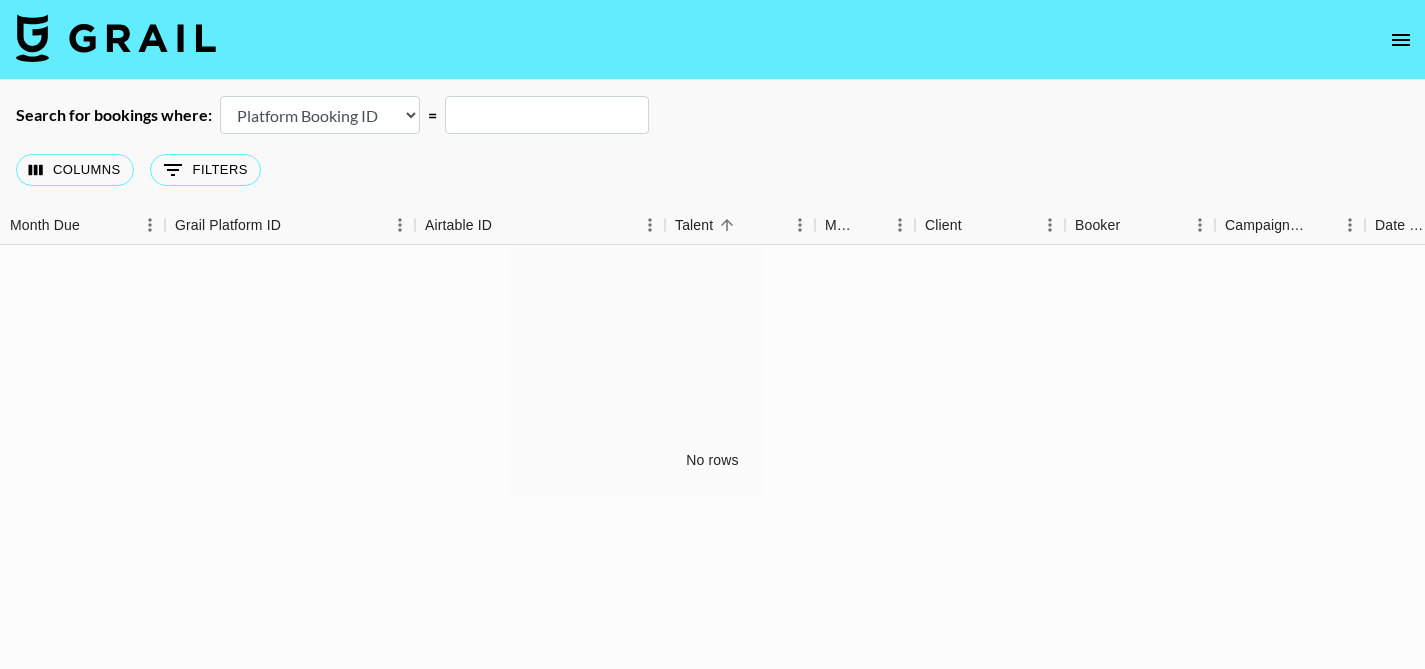 click 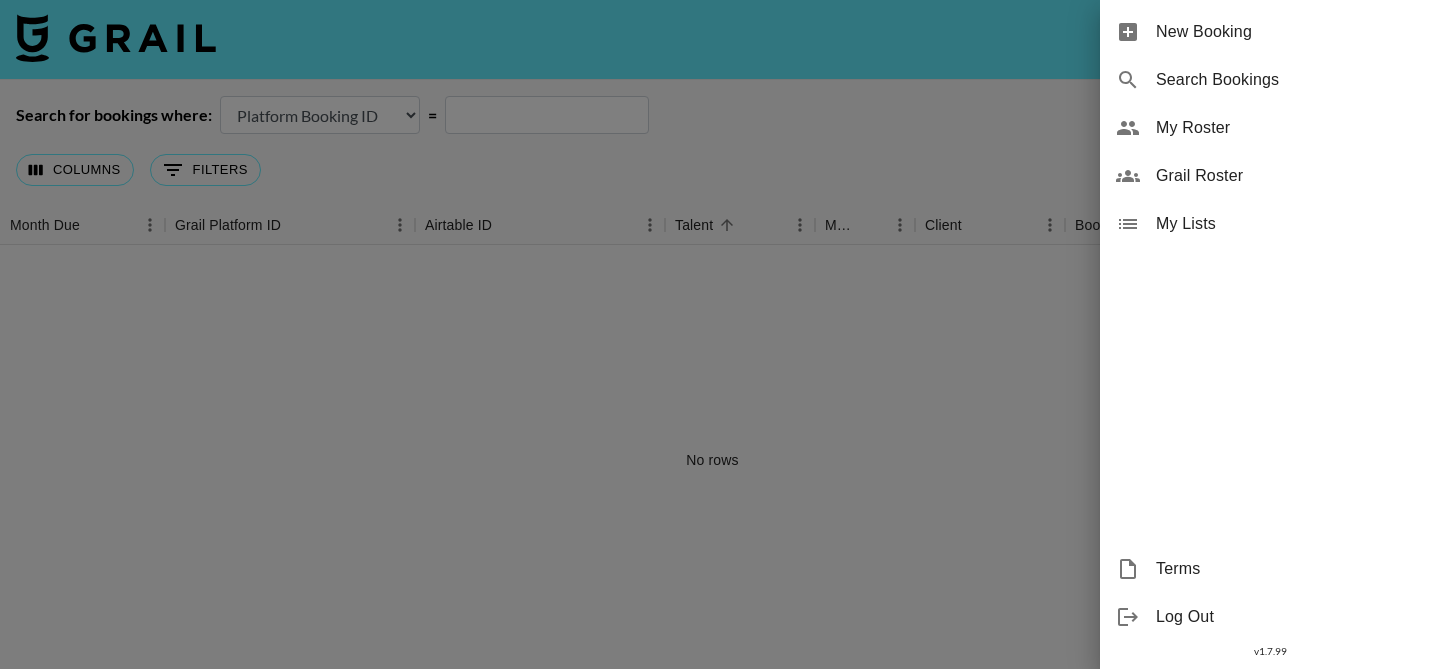 click on "New Booking" at bounding box center (1290, 32) 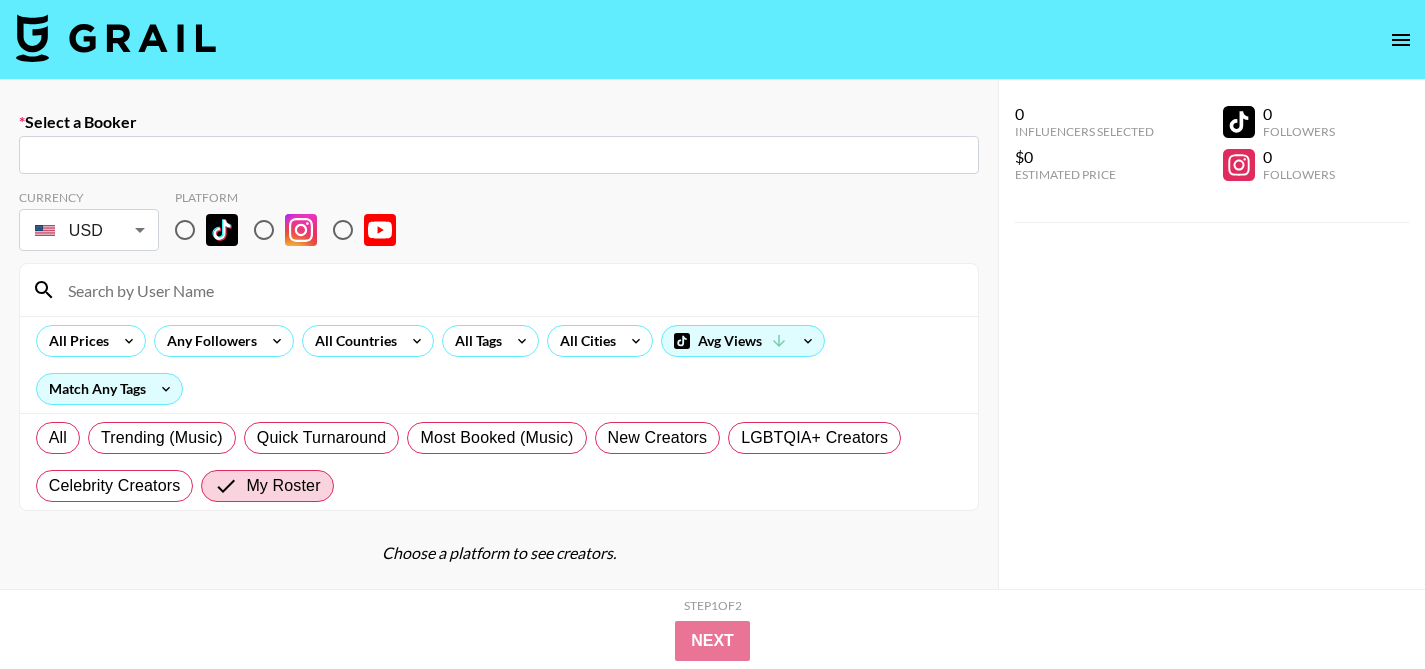 click at bounding box center (264, 230) 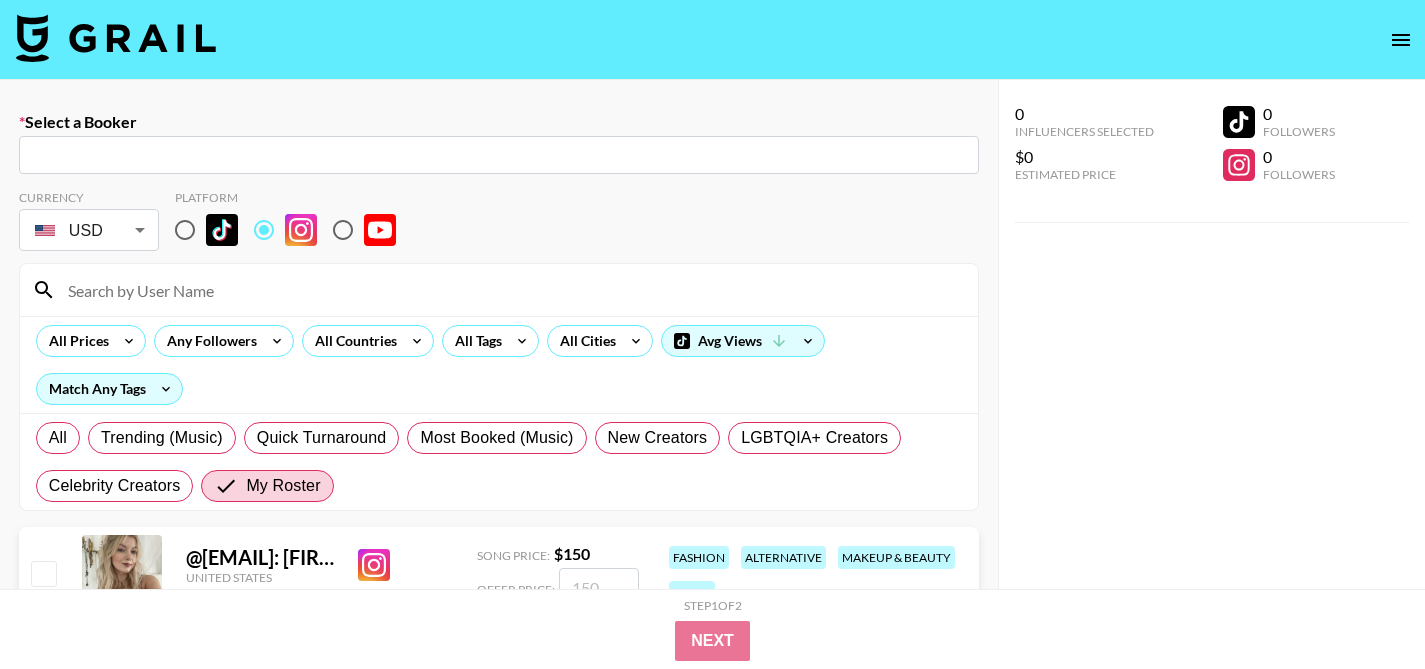 click at bounding box center (499, 155) 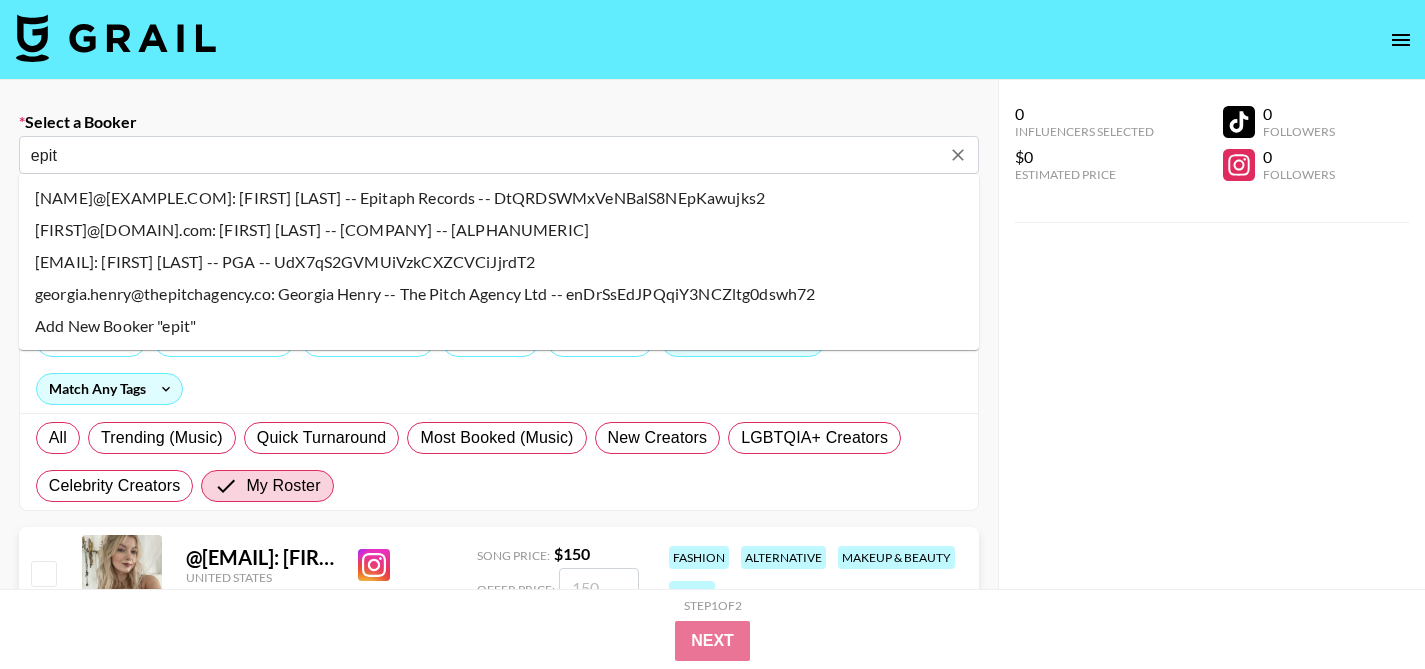 click on "[NAME]@[EXAMPLE.COM]: [FIRST] [LAST] -- Epitaph Records -- DtQRDSWMxVeNBalS8NEpKawujks2" at bounding box center [499, 198] 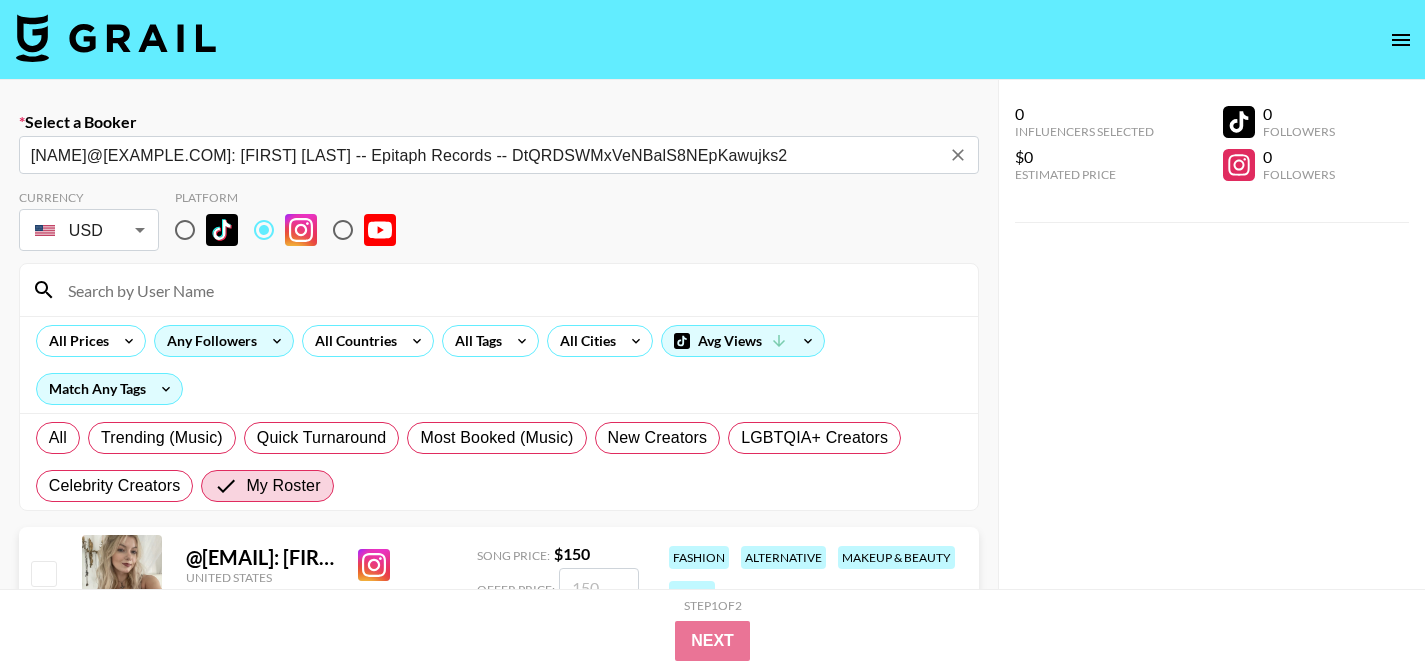 scroll, scrollTop: 142, scrollLeft: 0, axis: vertical 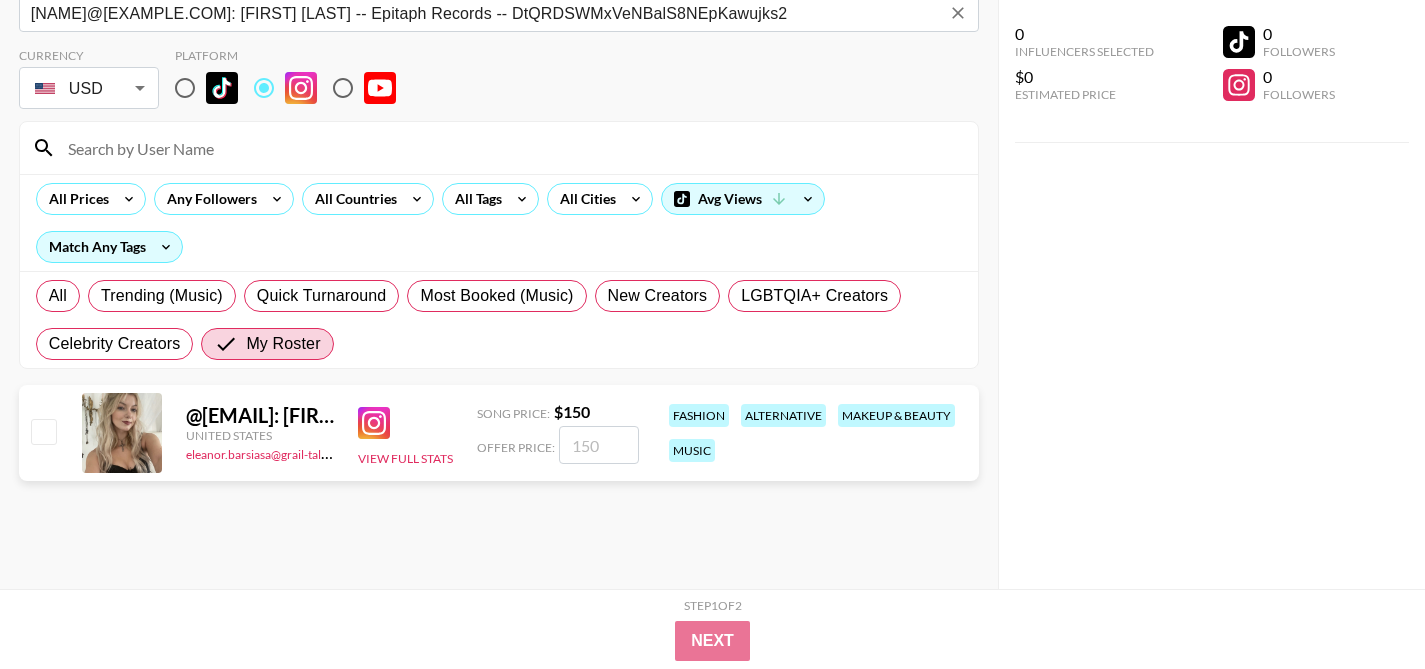 type on "[NAME]@[EXAMPLE.COM]: [FIRST] [LAST] -- Epitaph Records -- DtQRDSWMxVeNBalS8NEpKawujks2" 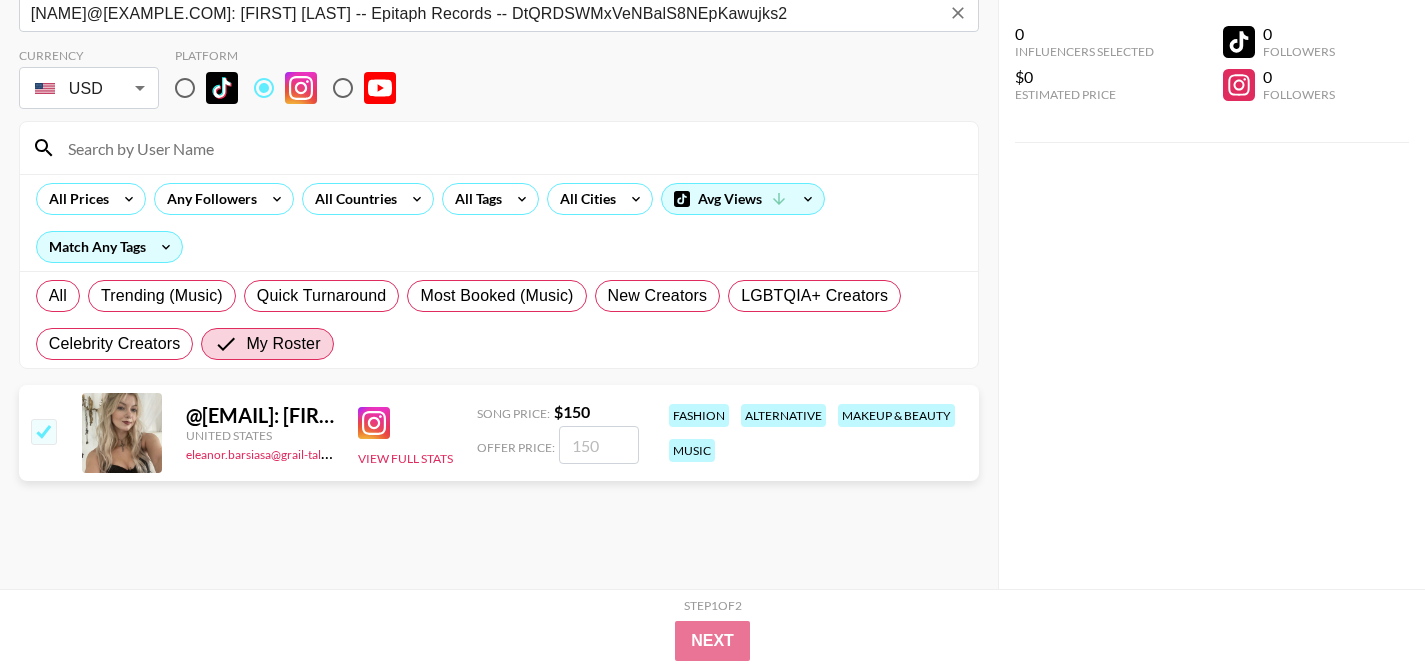 checkbox on "true" 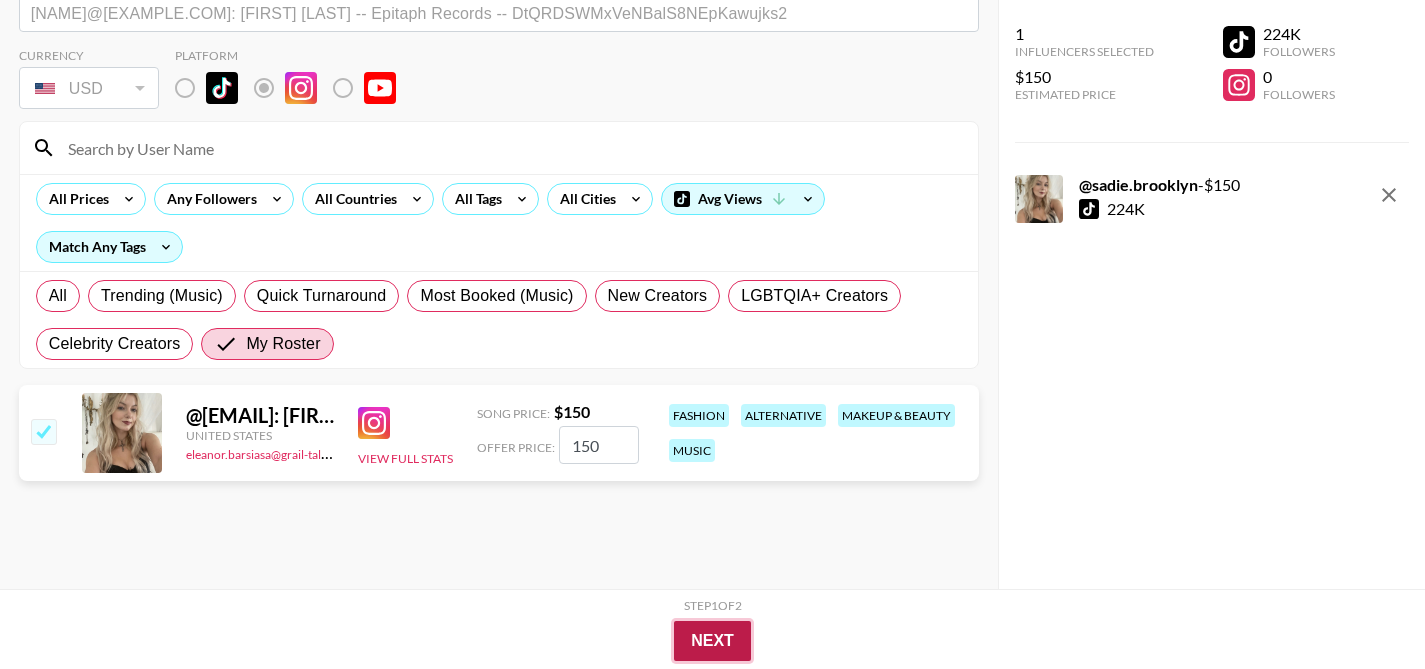 click on "Next" at bounding box center (712, 641) 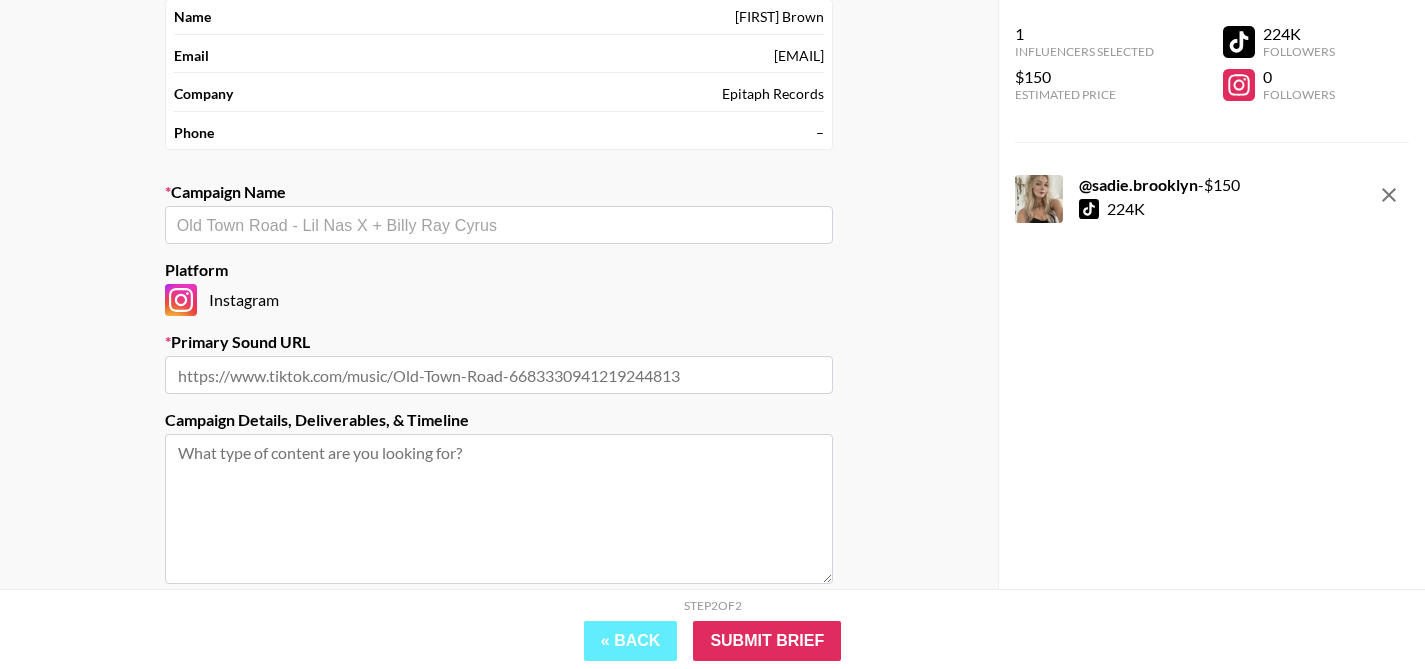 click on "​" at bounding box center (499, 225) 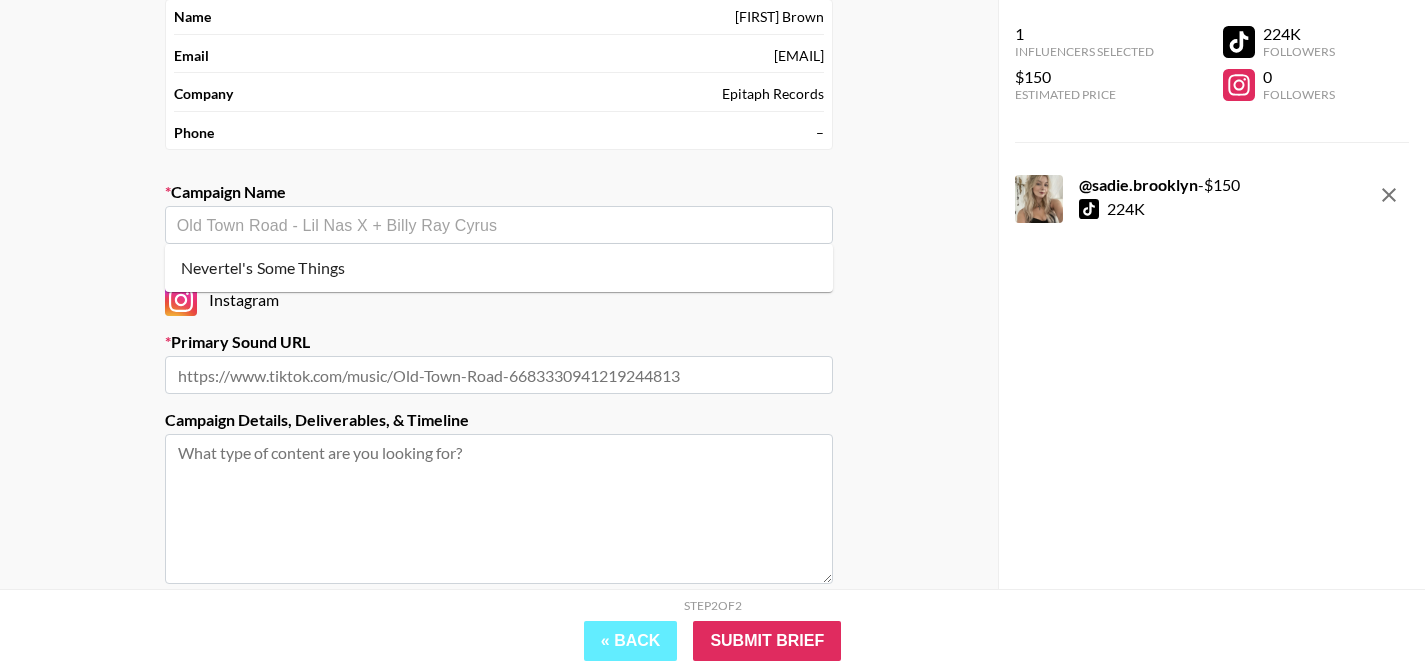 click on "Nevertel's Some Things" at bounding box center (499, 268) 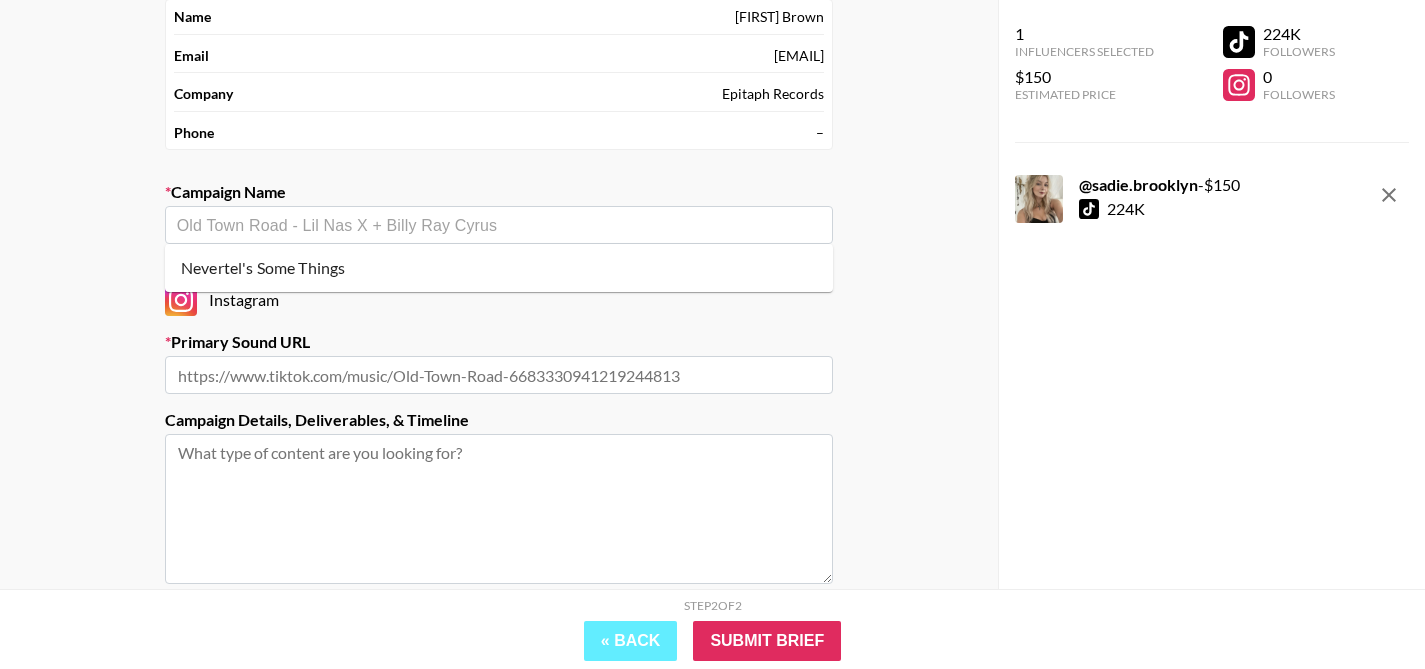 type on "Nevertel's Some Things" 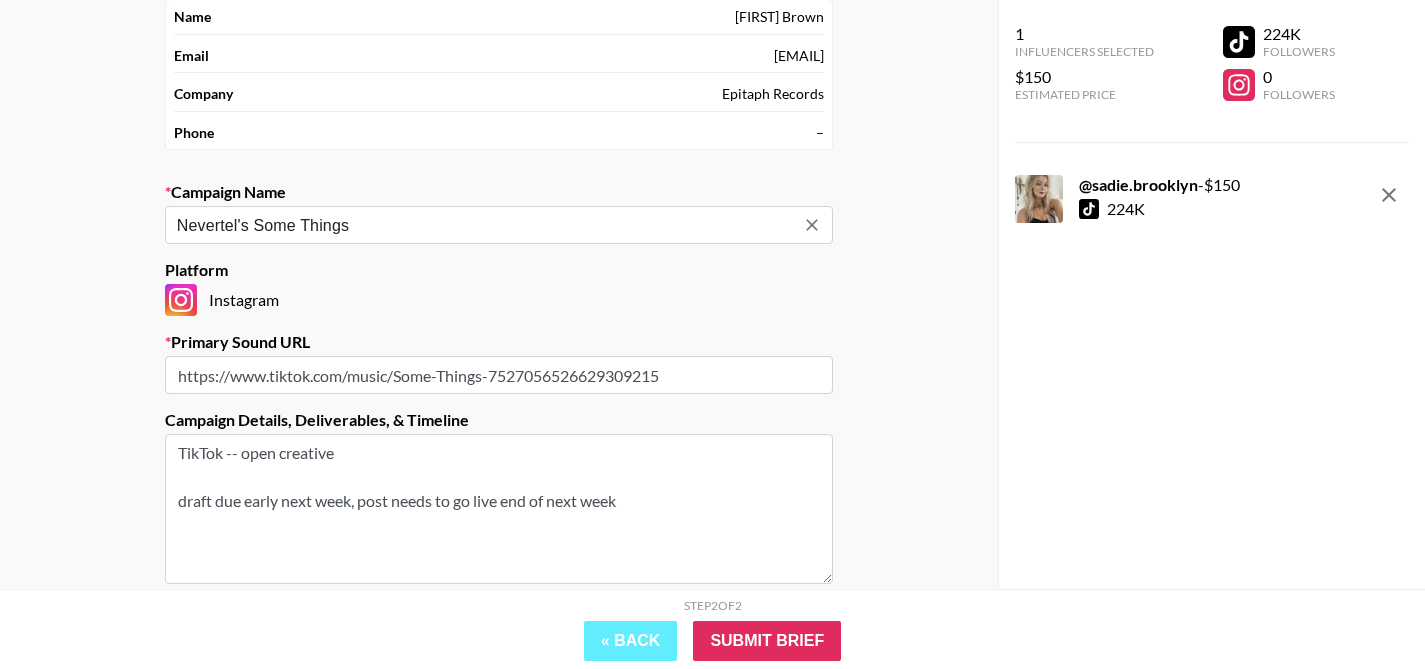 click on "https://www.tiktok.com/music/Some-Things-7527056526629309215" at bounding box center (499, 375) 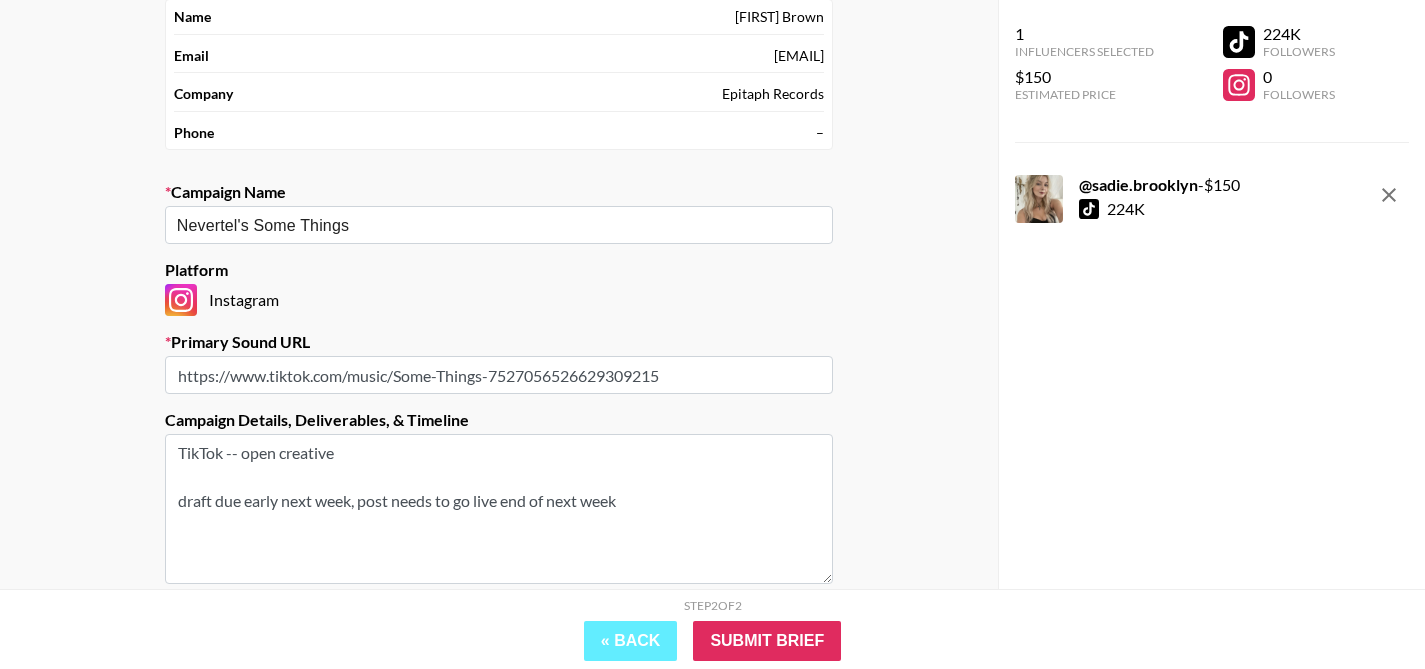 click on "https://www.tiktok.com/music/Some-Things-7527056526629309215" at bounding box center (499, 375) 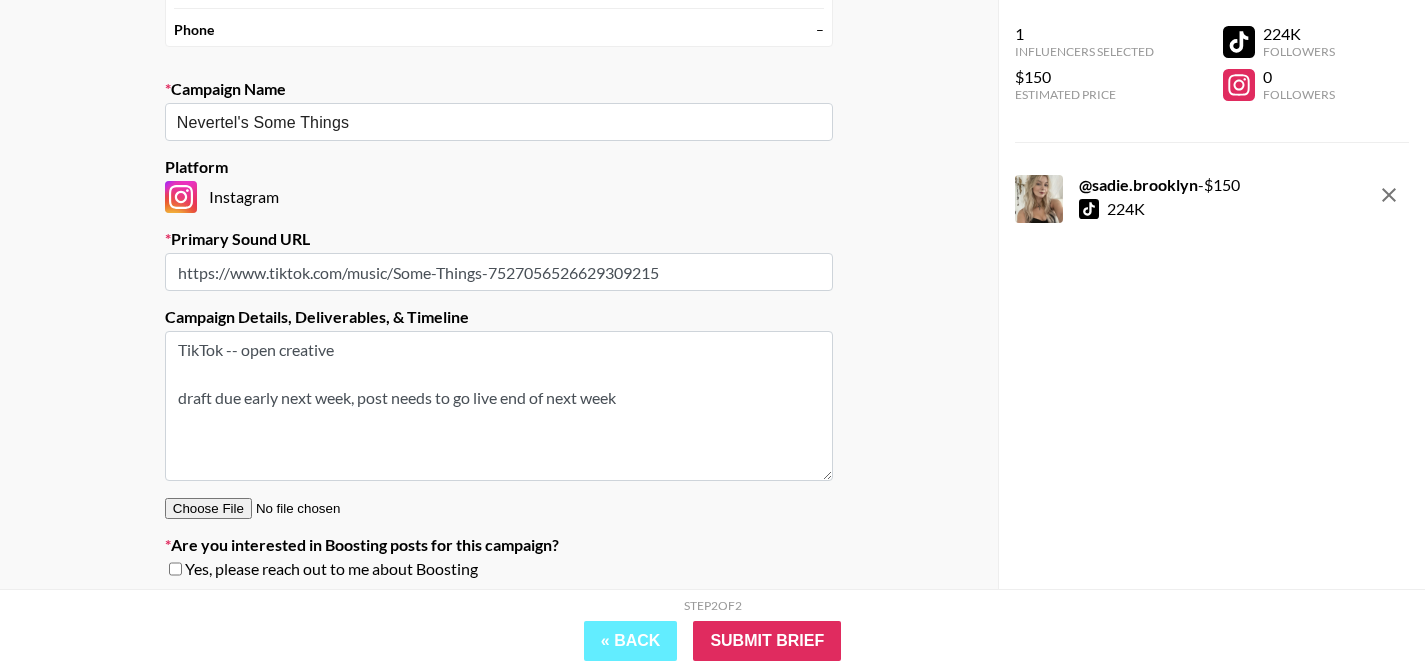 scroll, scrollTop: 315, scrollLeft: 0, axis: vertical 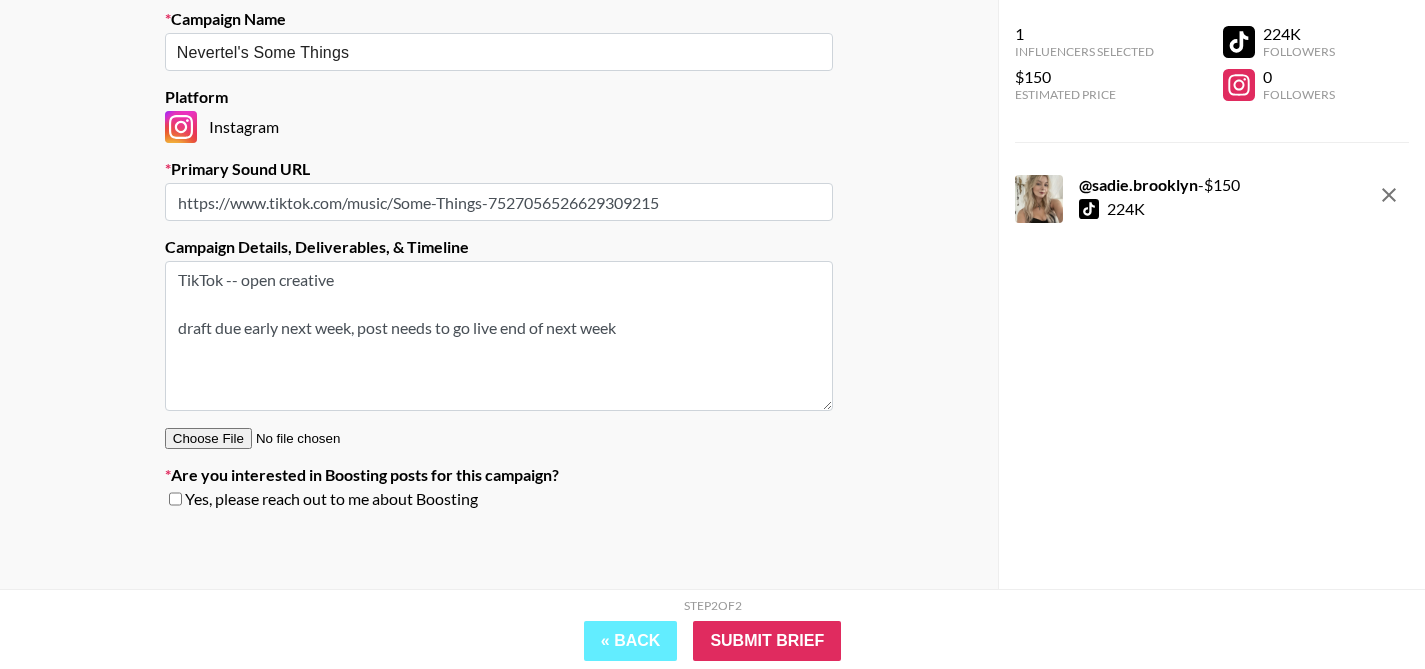 drag, startPoint x: 225, startPoint y: 280, endPoint x: 106, endPoint y: 262, distance: 120.353645 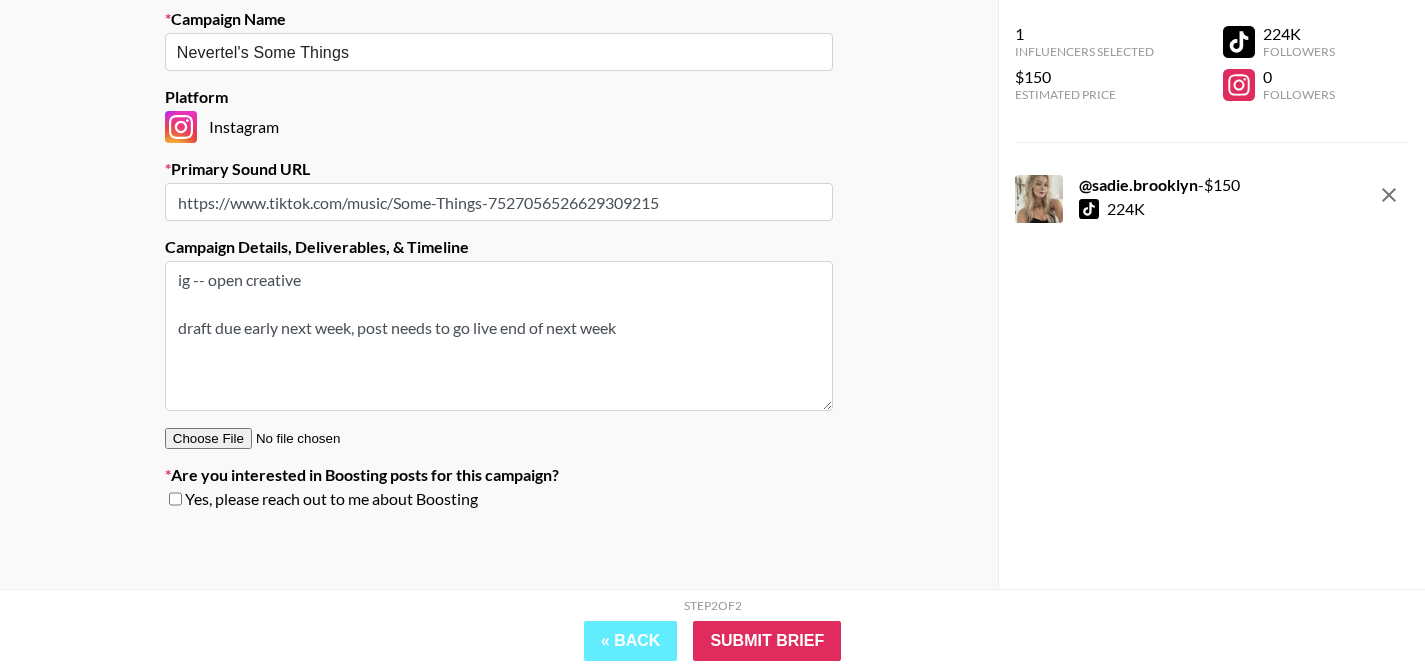 click on "ig -- open creative
draft due early next week, post needs to go live end of next week" at bounding box center [499, 336] 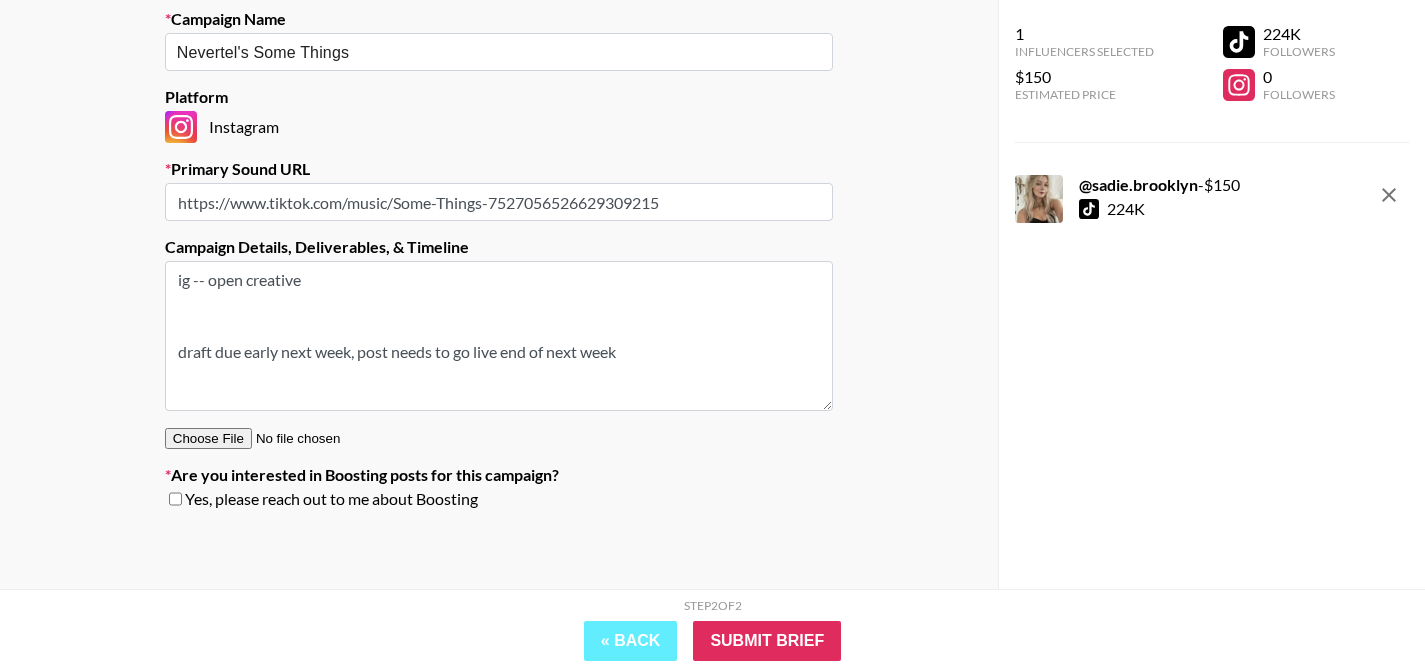 paste on "https://www.instagram.com/reels/audio/2900649663466528/" 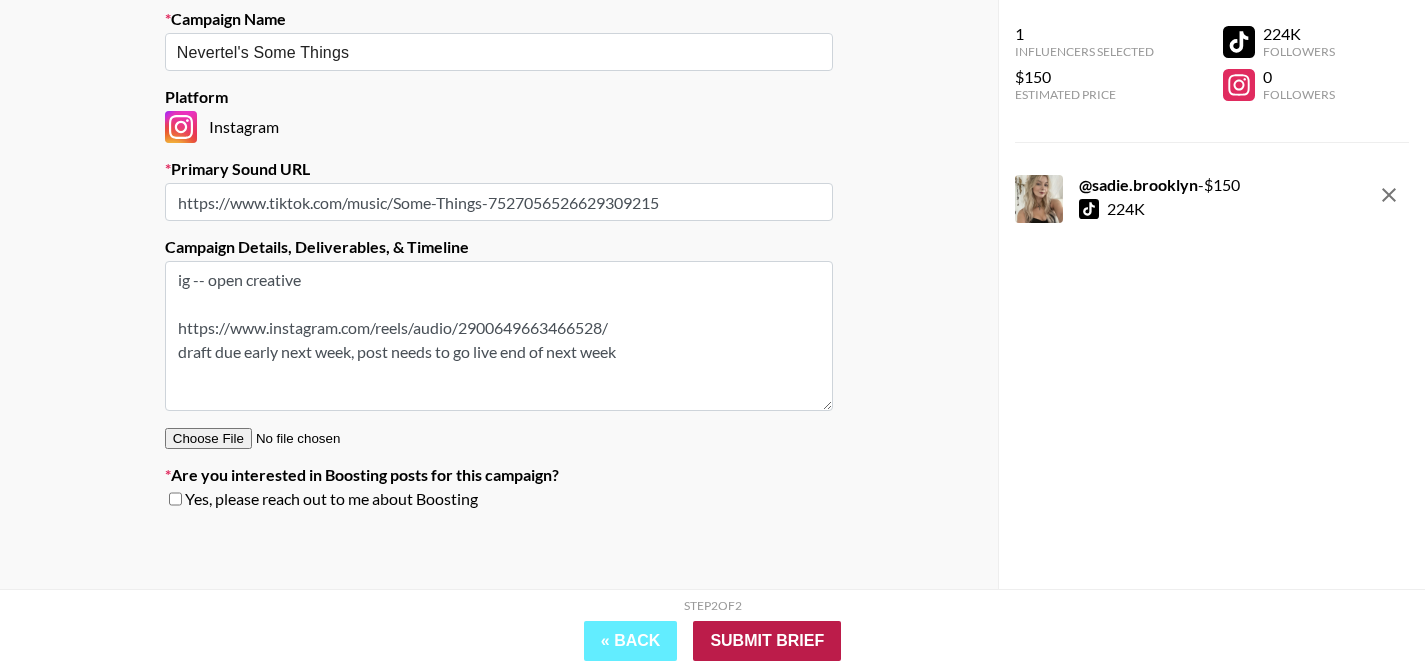 type on "ig -- open creative
https://www.instagram.com/reels/audio/2900649663466528/
draft due early next week, post needs to go live end of next week" 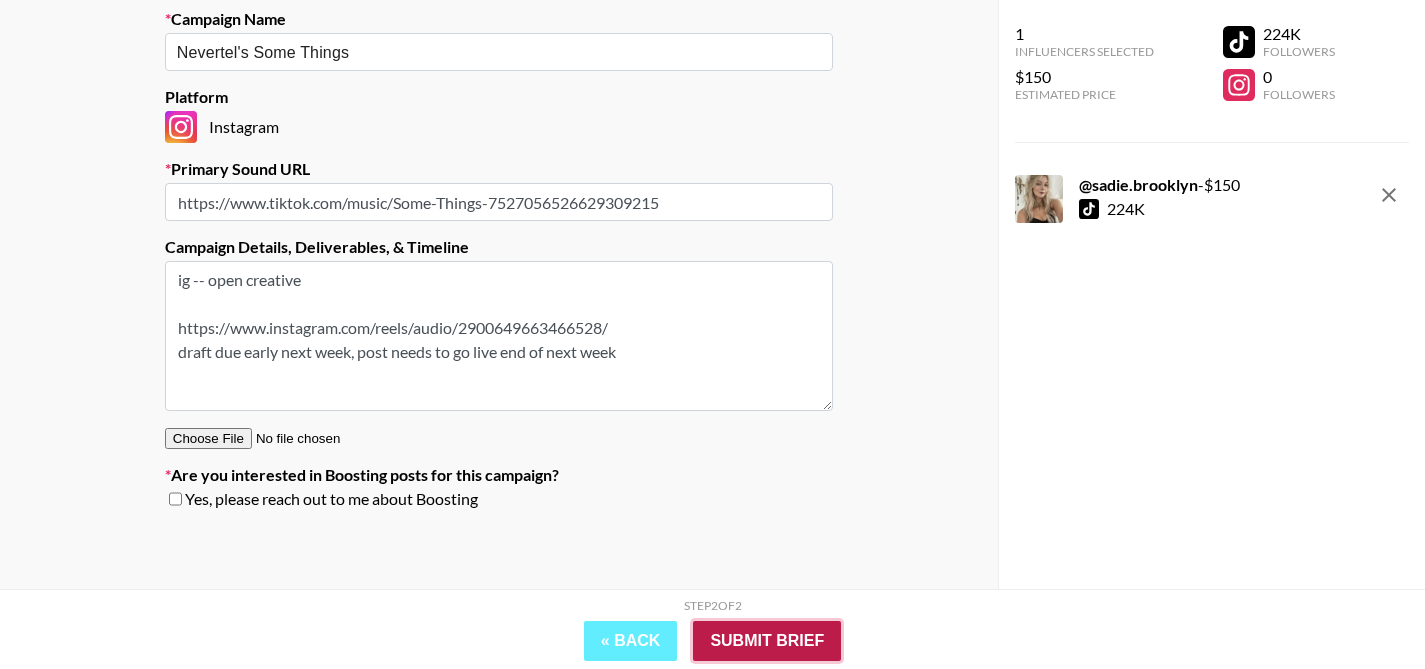click on "Submit Brief" at bounding box center (767, 641) 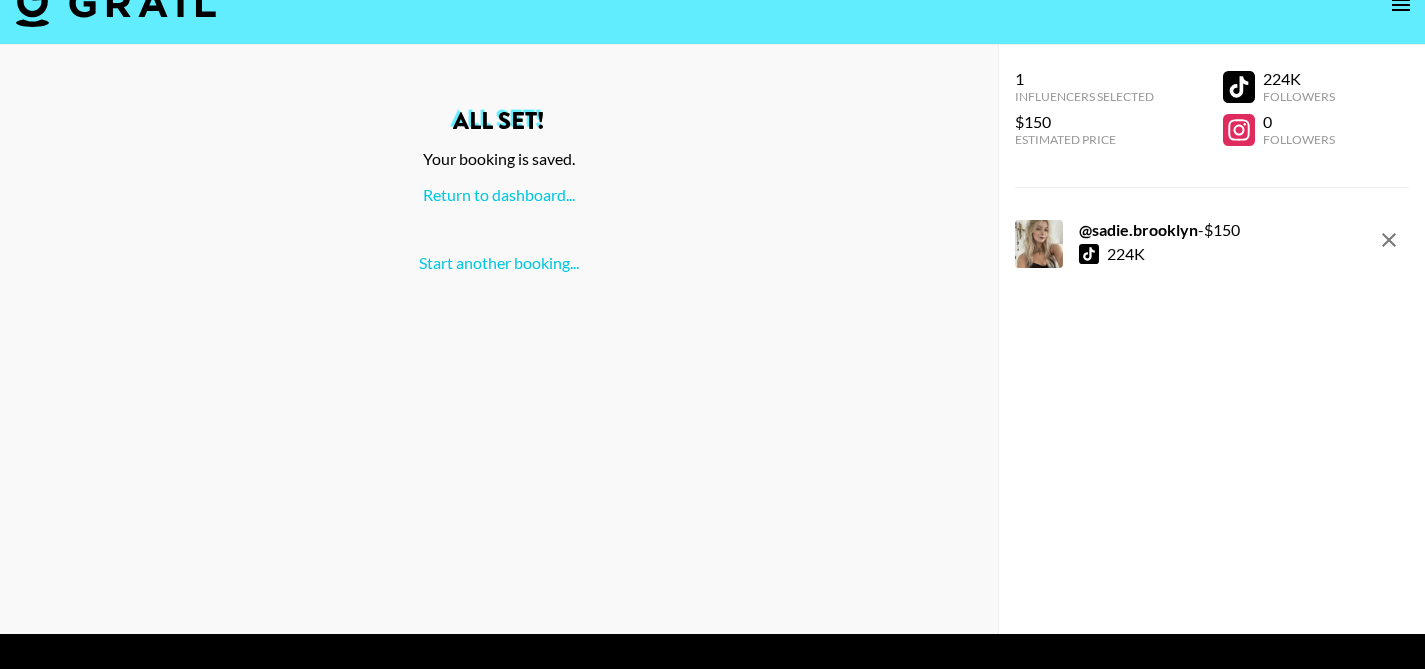 scroll, scrollTop: 0, scrollLeft: 0, axis: both 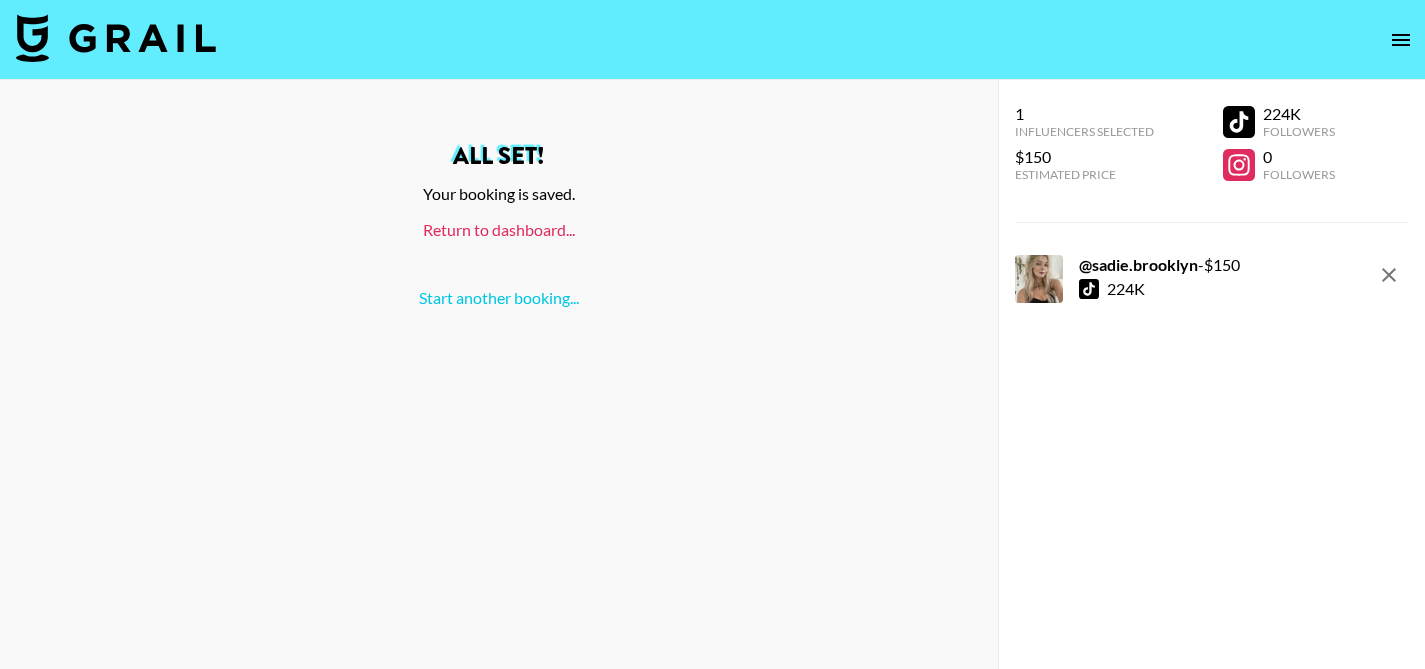 click on "Return to dashboard..." at bounding box center [499, 229] 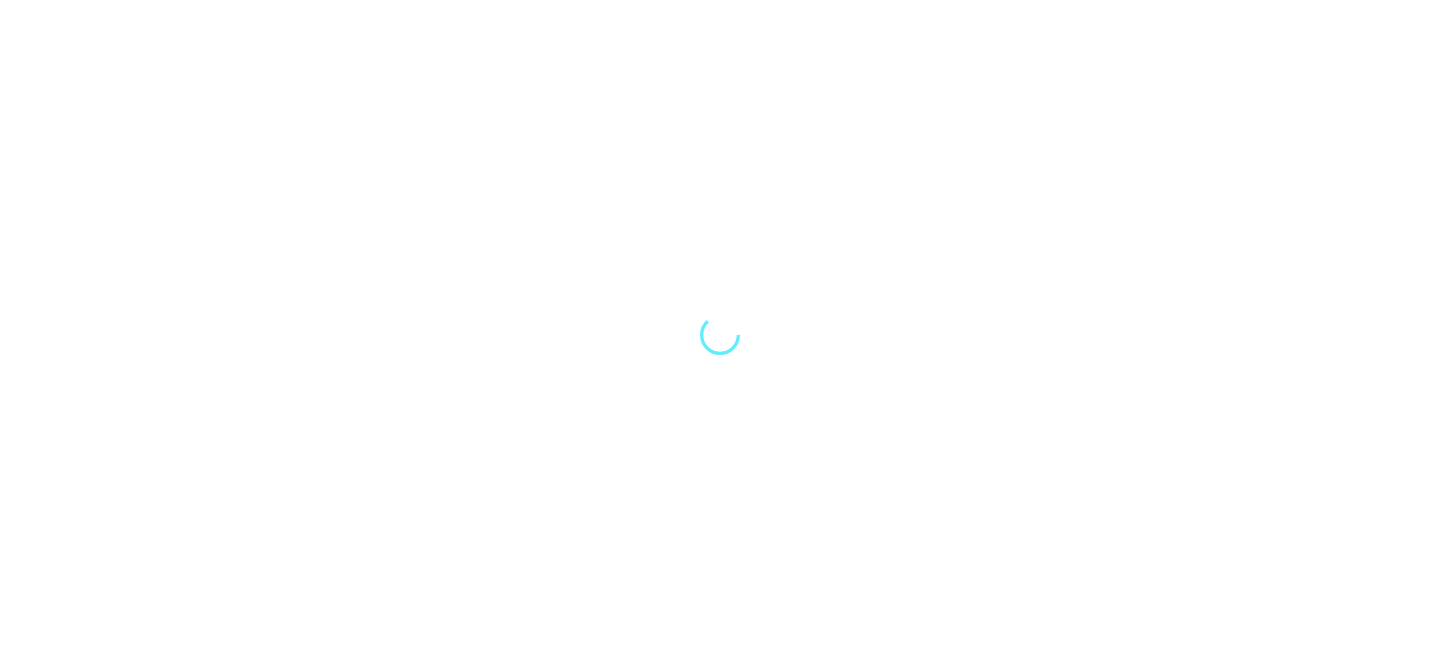 scroll, scrollTop: 0, scrollLeft: 0, axis: both 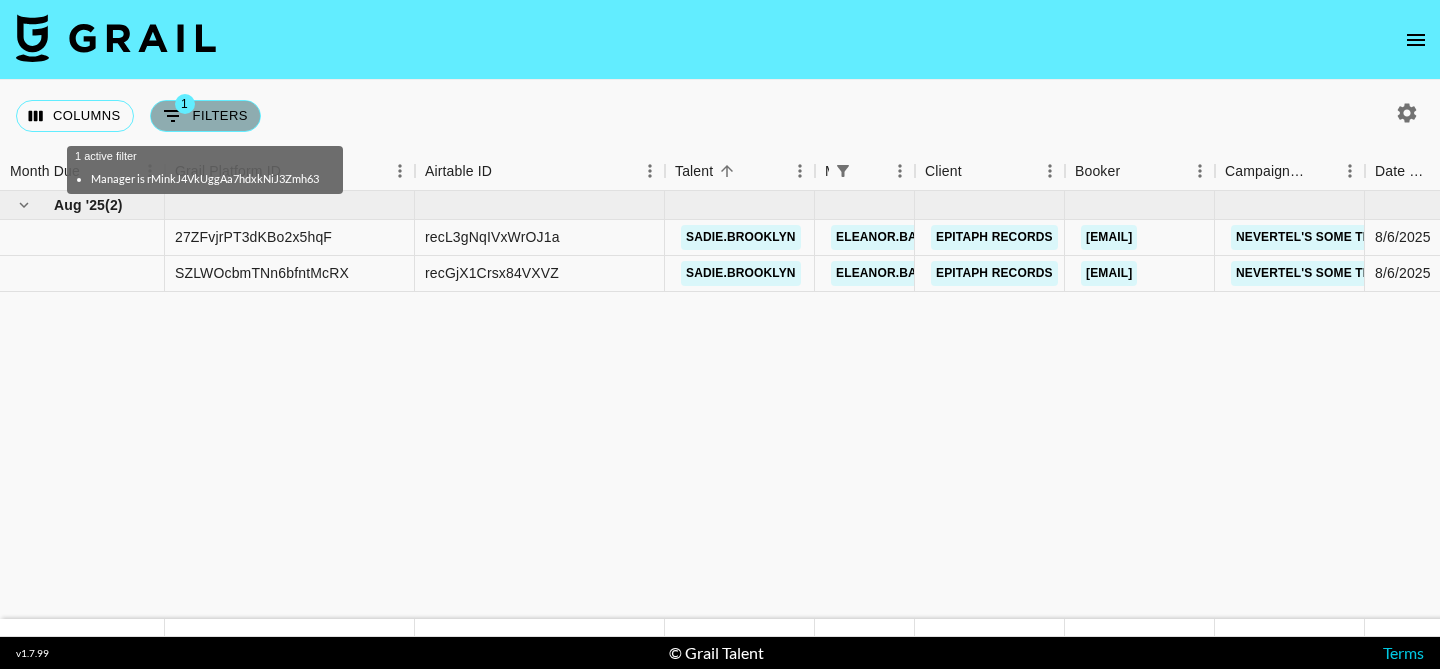 click on "1 Filters" at bounding box center [205, 116] 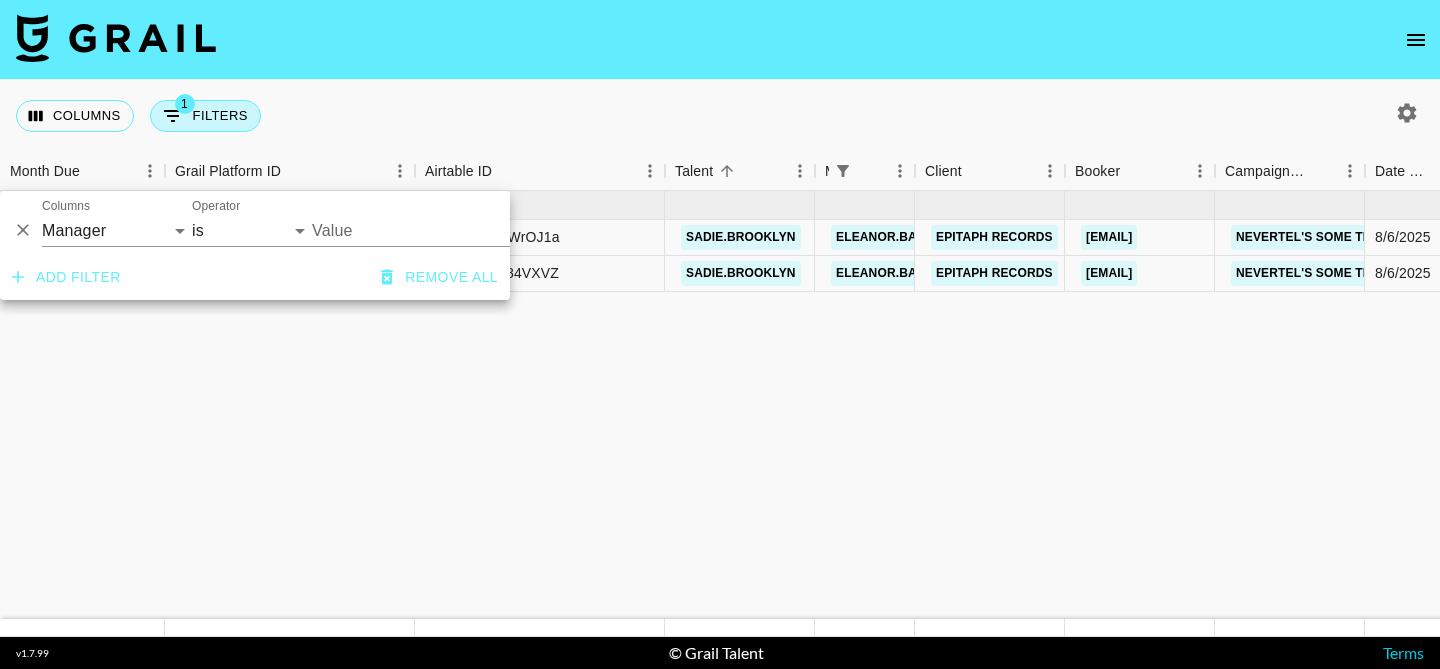 type on "eleanor.barsiasa@grail-talent.com" 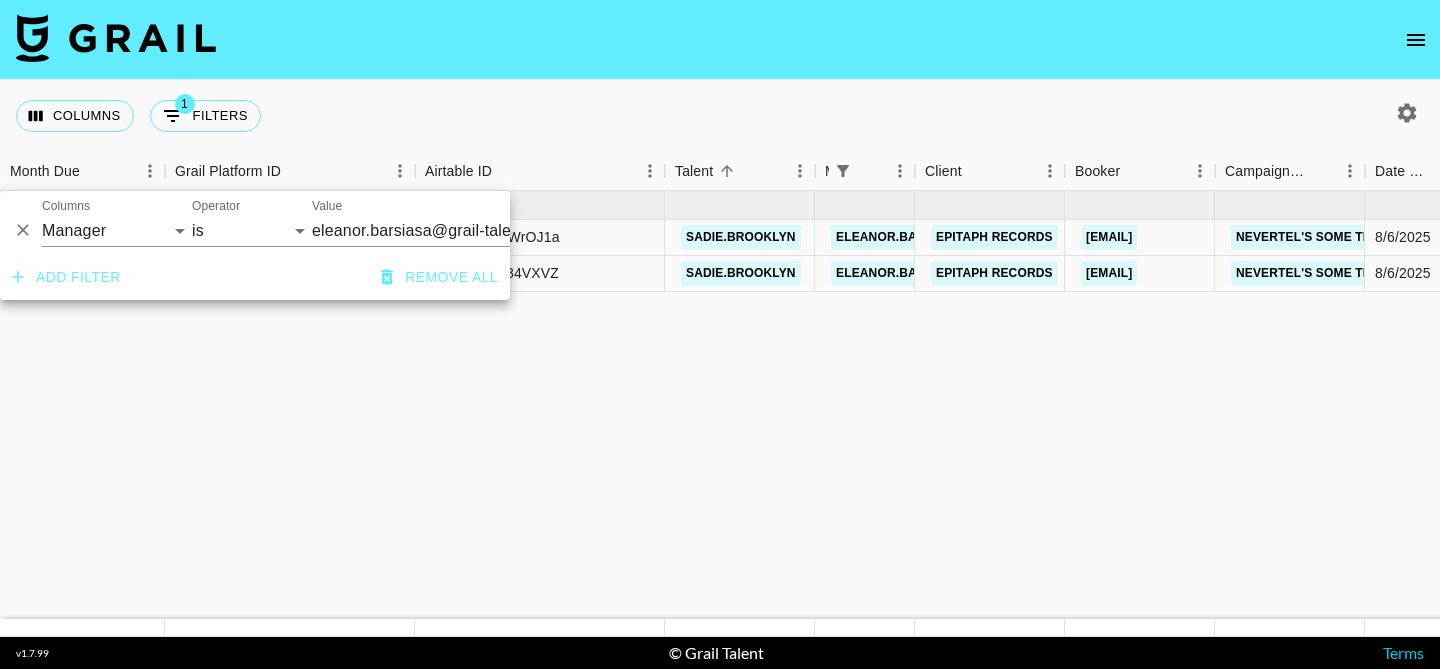 click at bounding box center [720, 40] 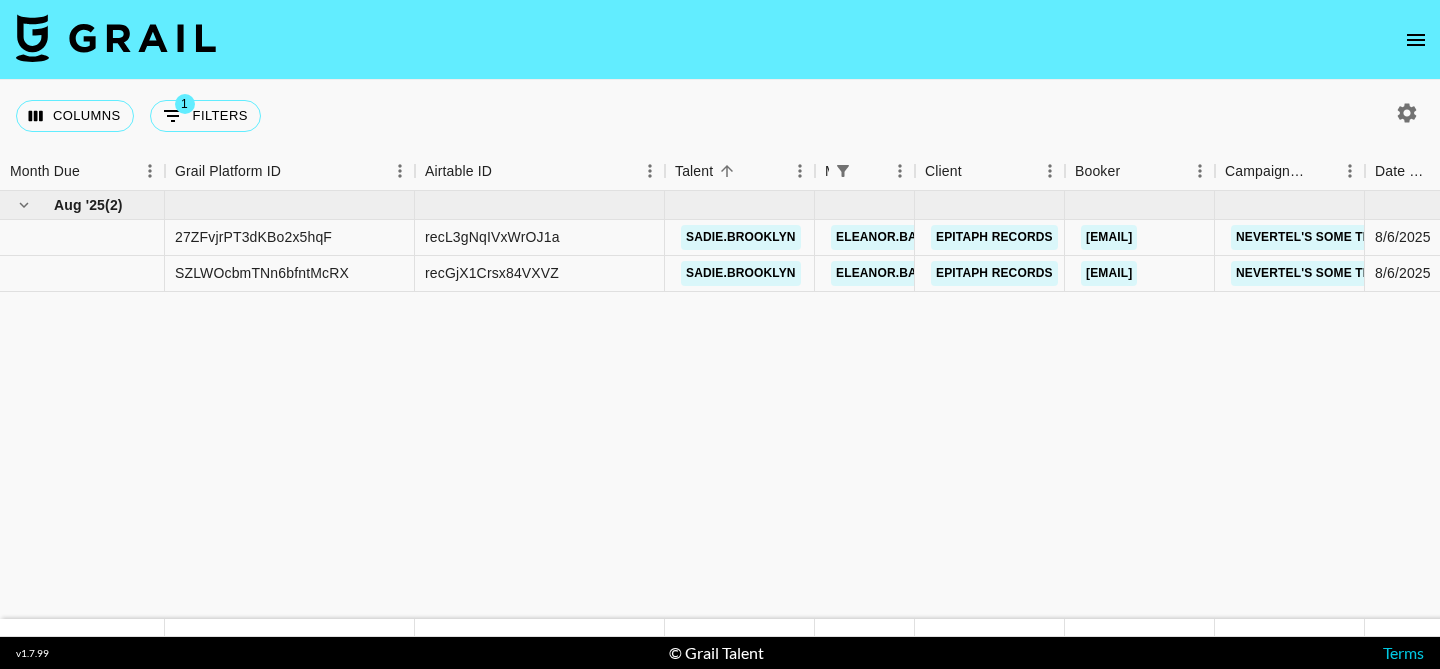 click at bounding box center [720, 40] 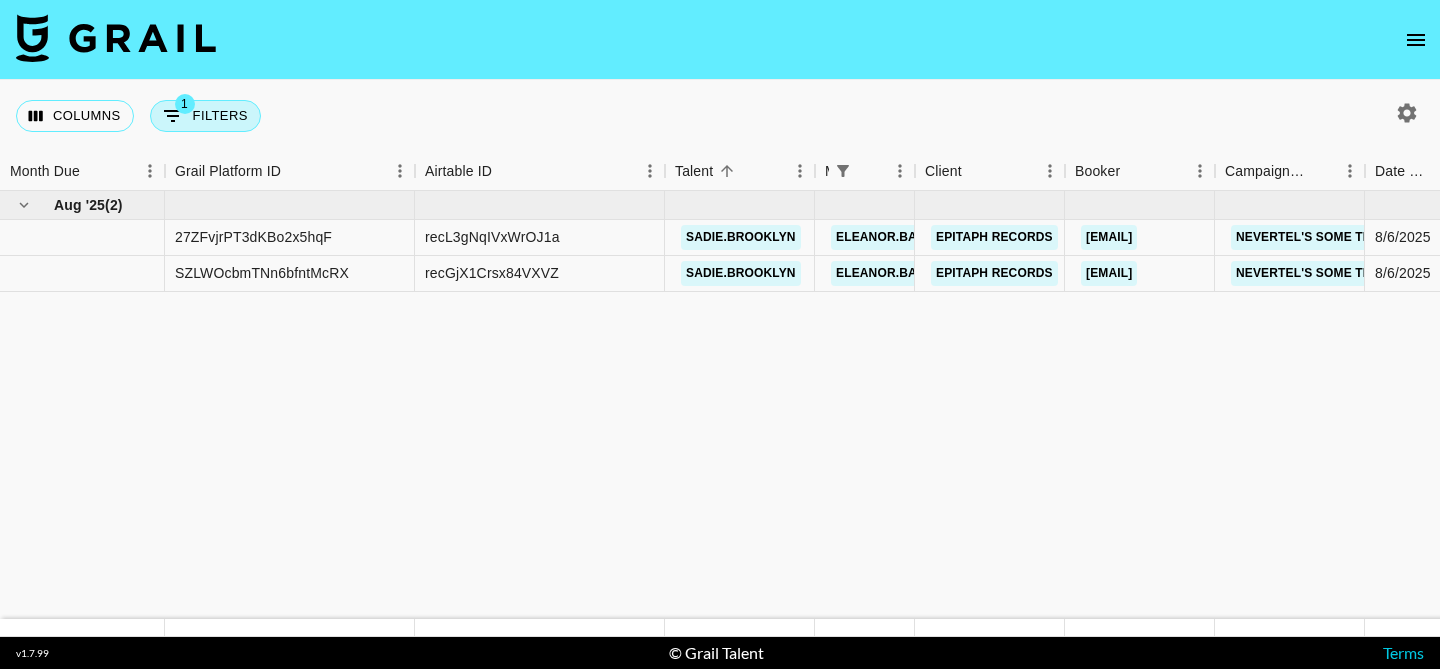 click on "1 Filters" at bounding box center [205, 116] 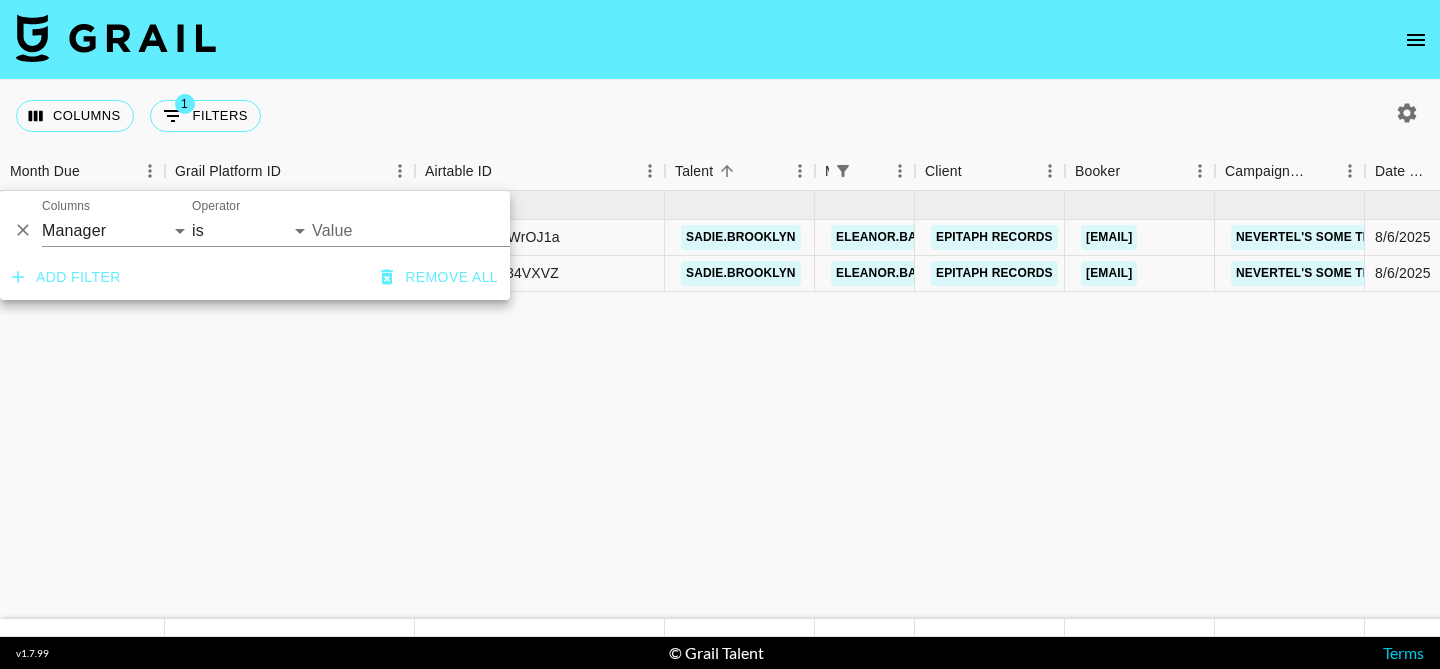 type on "eleanor.barsiasa@grail-talent.com" 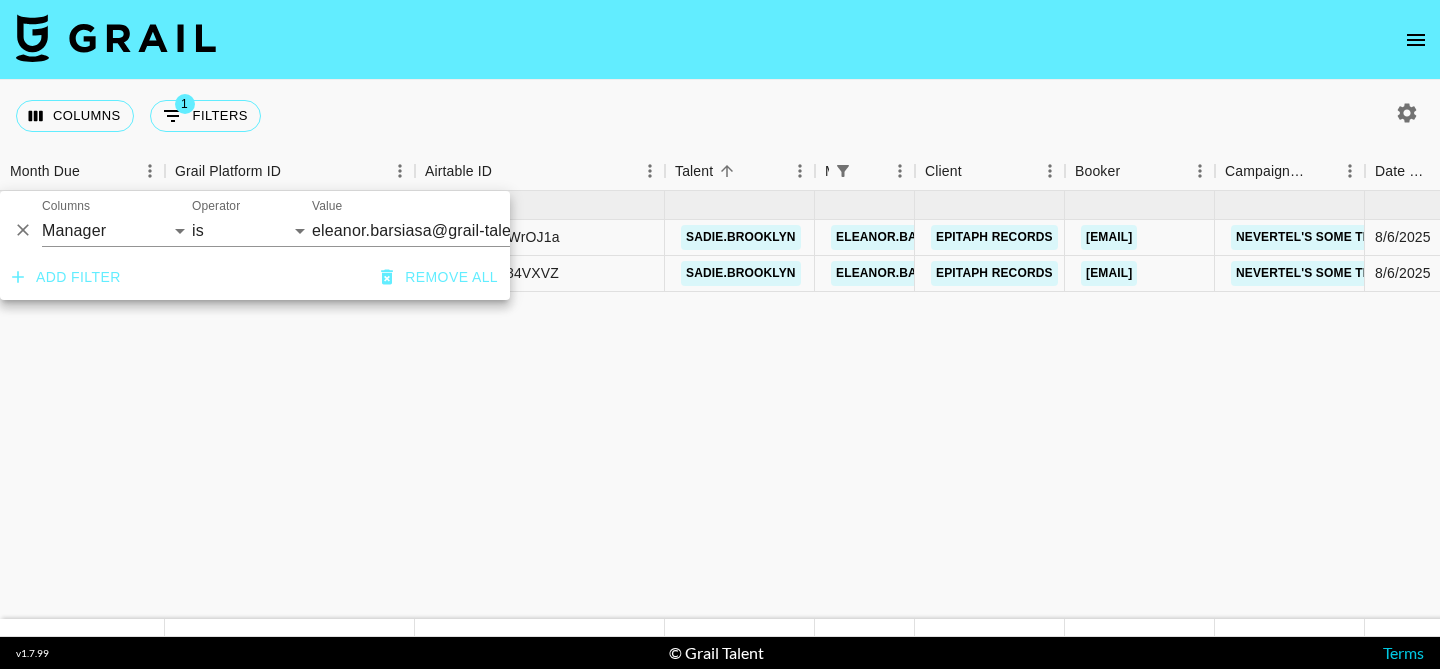 click on "[MONTH] '25  ( 2 ) $ 450.00 $ 43.93 27ZFvjrPT3dKBo2x5hqF recL3gNqIVxWrOJ1a [USERNAME] [USERNAME]@[DOMAIN].com [BRAND] [PRODUCT] [EMAIL] [MONTH] '25  USD $300.00 $29.29 confirmed no SZLWOcbmTNn6bfntMcRX recGjX1Crsx84VXVZ [USERNAME] [USERNAME]@[DOMAIN].com [BRAND] [PRODUCT] [EMAIL] [MONTH] '25  USD $150.00 $14.64 confirmed no" at bounding box center [1797, 405] 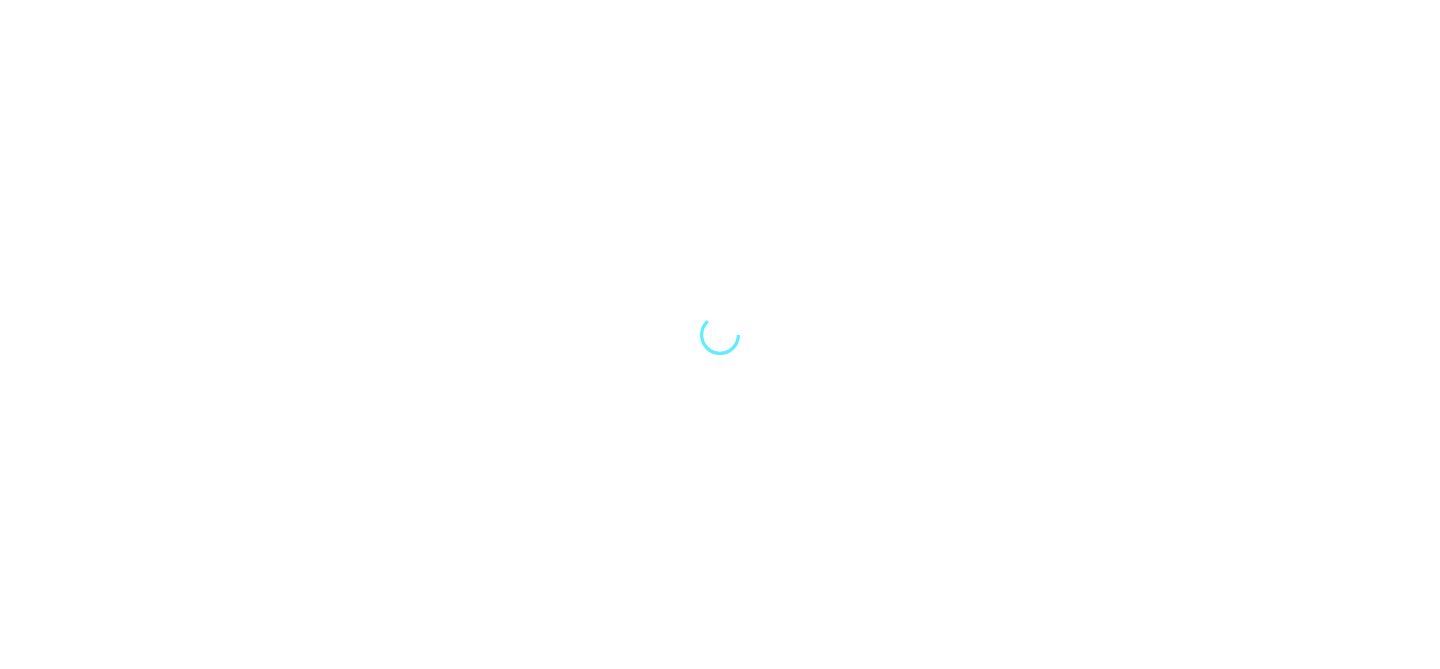 scroll, scrollTop: 0, scrollLeft: 0, axis: both 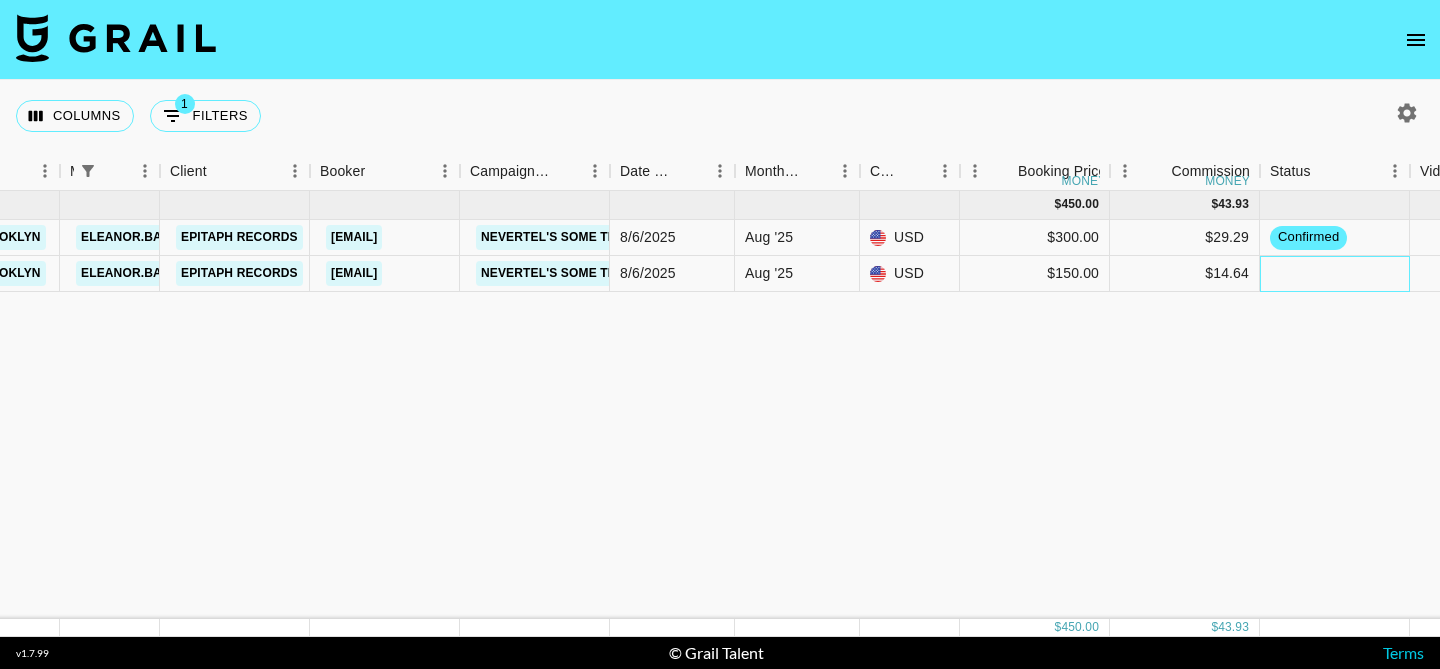 click at bounding box center [1335, 274] 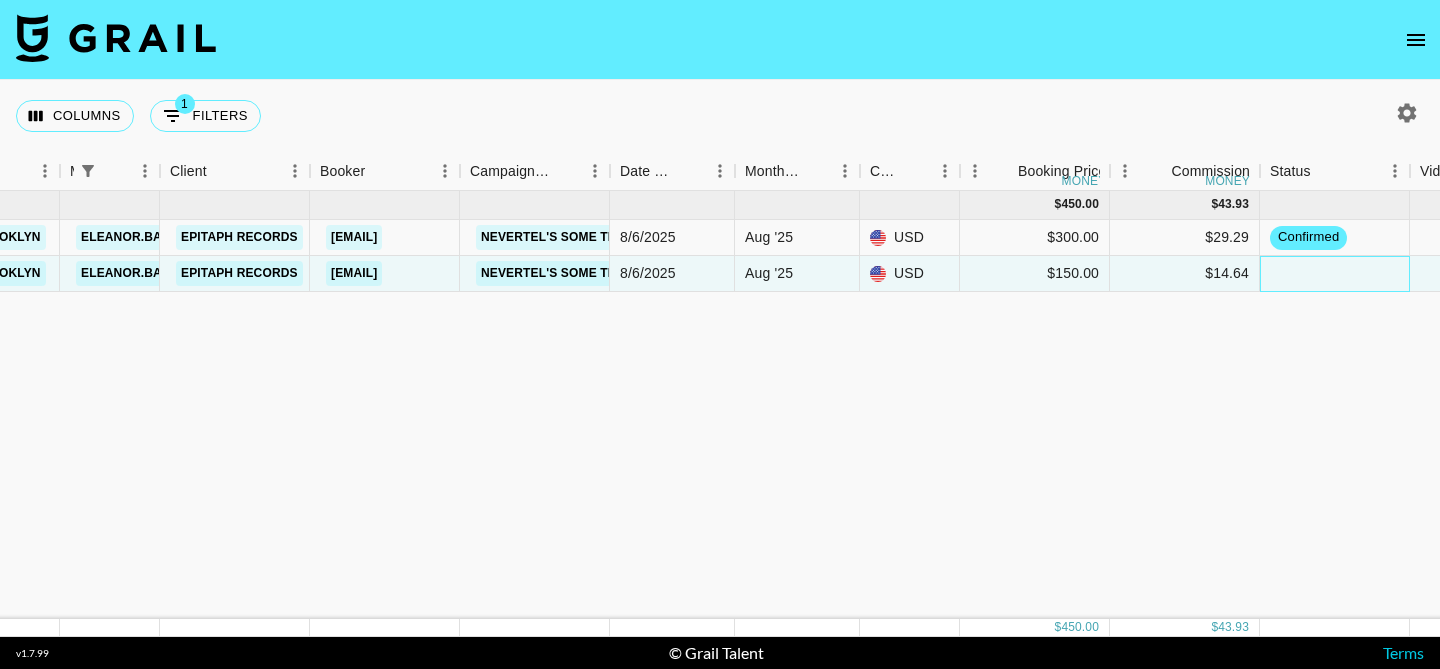 click at bounding box center (1335, 274) 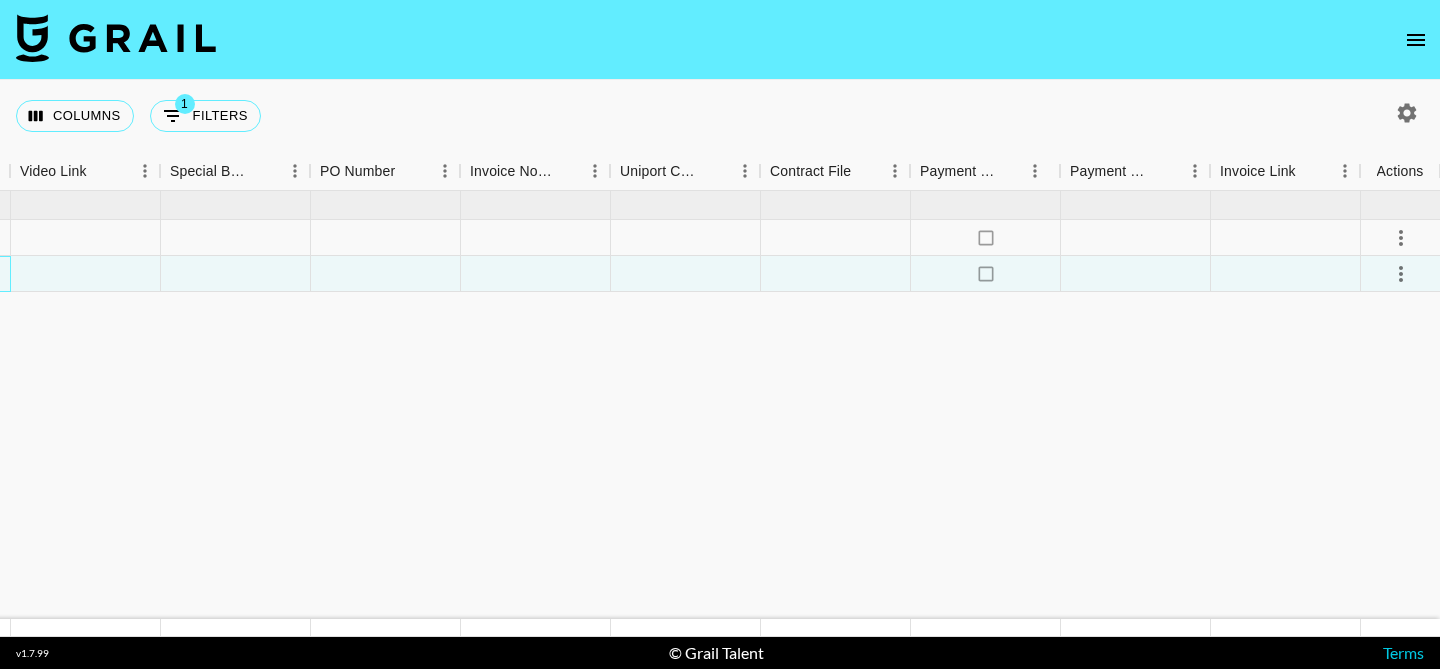 scroll, scrollTop: 0, scrollLeft: 2155, axis: horizontal 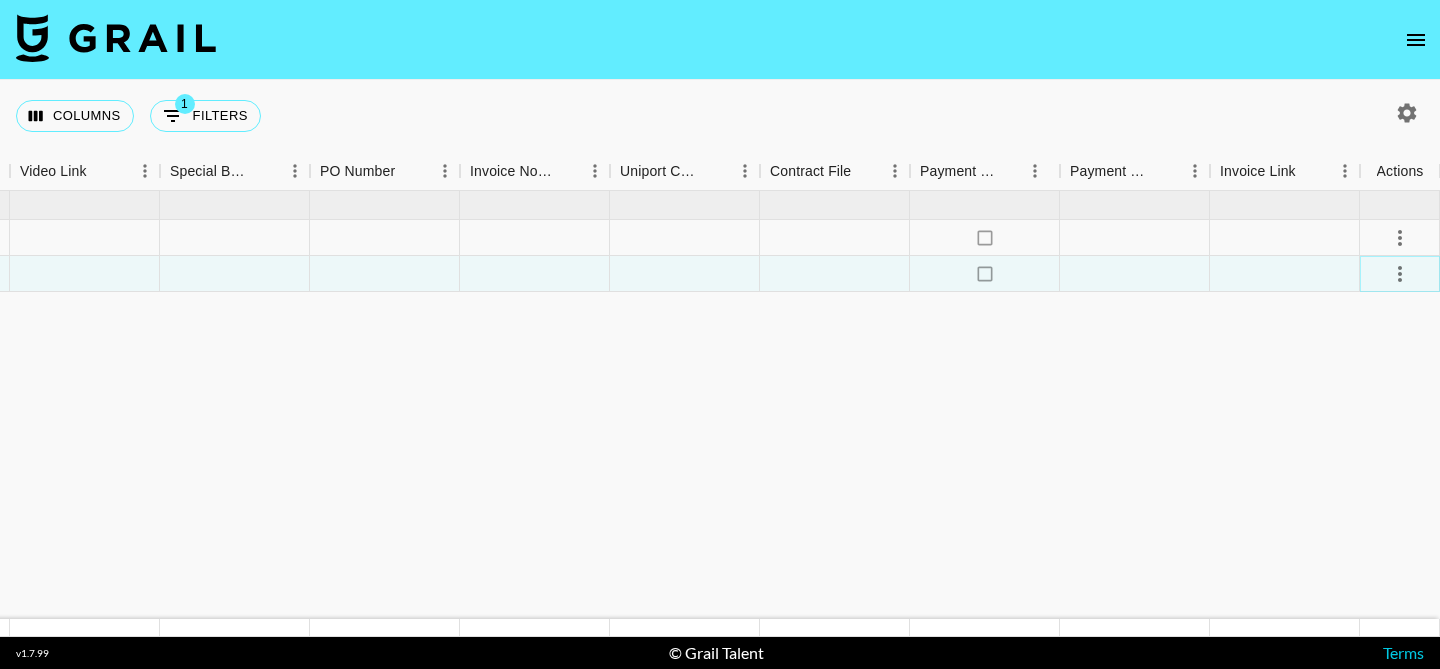 click 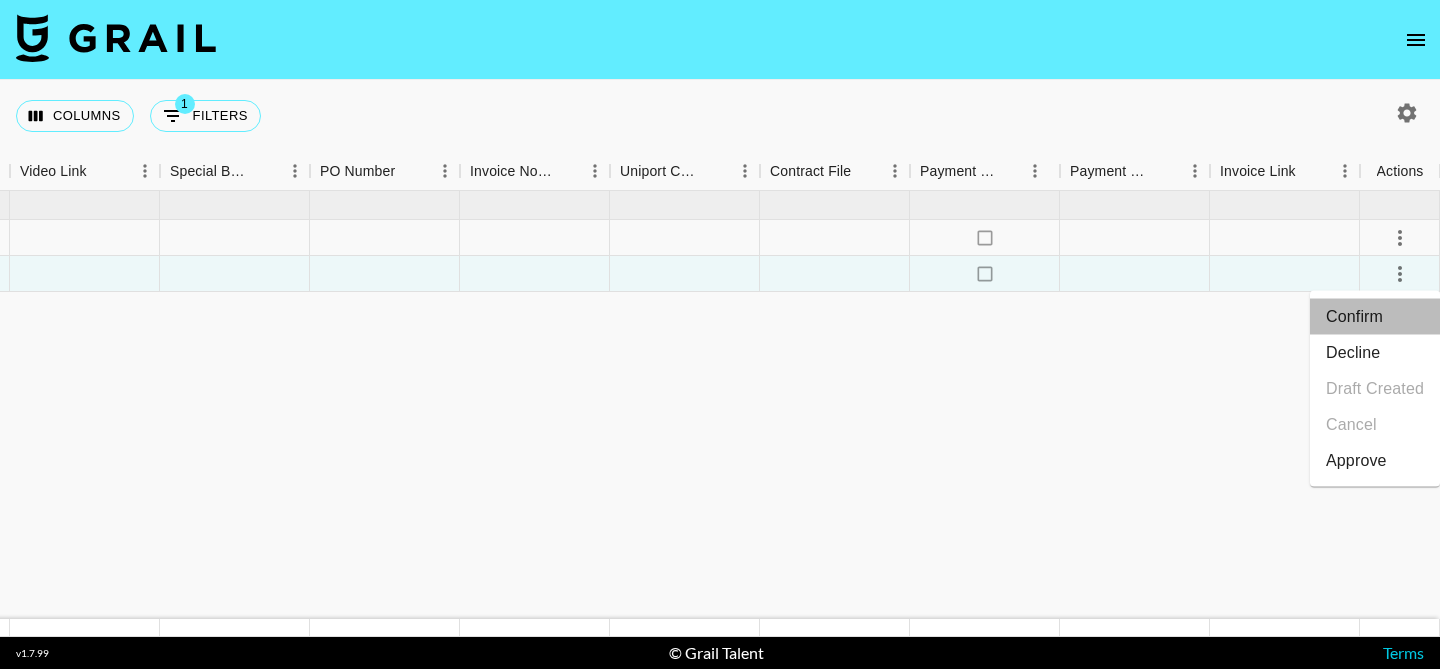 click on "Confirm" at bounding box center (1375, 317) 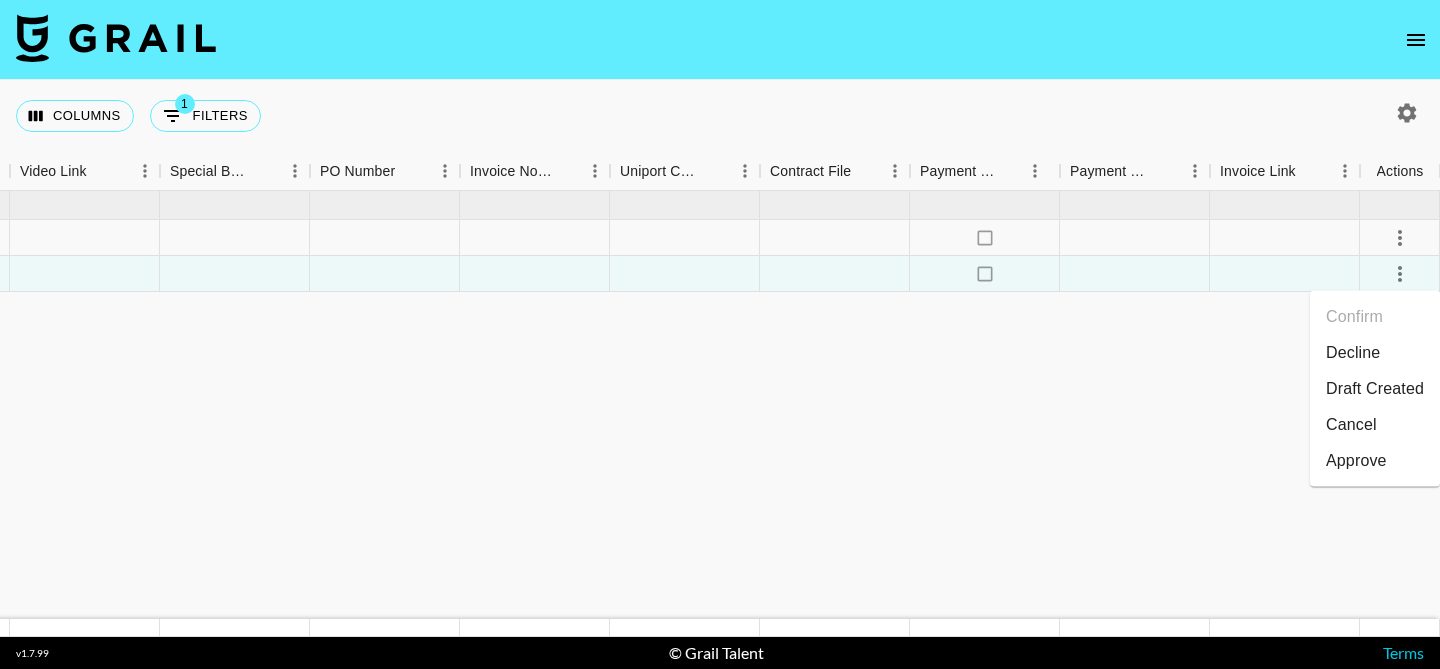 click on "[MONTH] '25  ( 2 ) $ 450.00 $ 43.93 27ZFvjrPT3dKBo2x5hqF recL3gNqIVxWrOJ1a [USERNAME] [USERNAME]@[DOMAIN].com [BRAND] [PRODUCT] [EMAIL] [MONTH] '25  USD $300.00 $29.29 confirmed no SZLWOcbmTNn6bfntMcRX recGjX1Crsx84VXVZ [USERNAME] [USERNAME]@[DOMAIN].com [BRAND] [PRODUCT] [EMAIL] [MONTH] '25  USD $150.00 $14.64 confirmed no" at bounding box center (-358, 405) 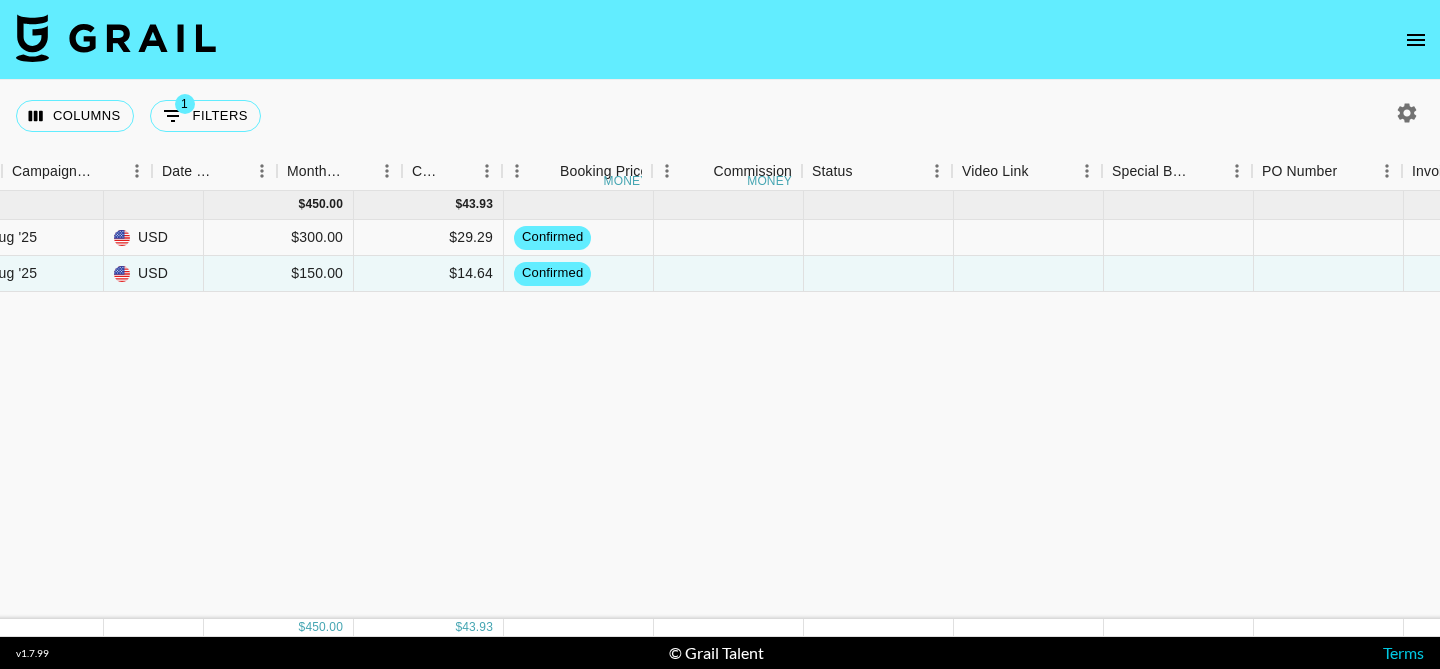 scroll, scrollTop: 0, scrollLeft: 1213, axis: horizontal 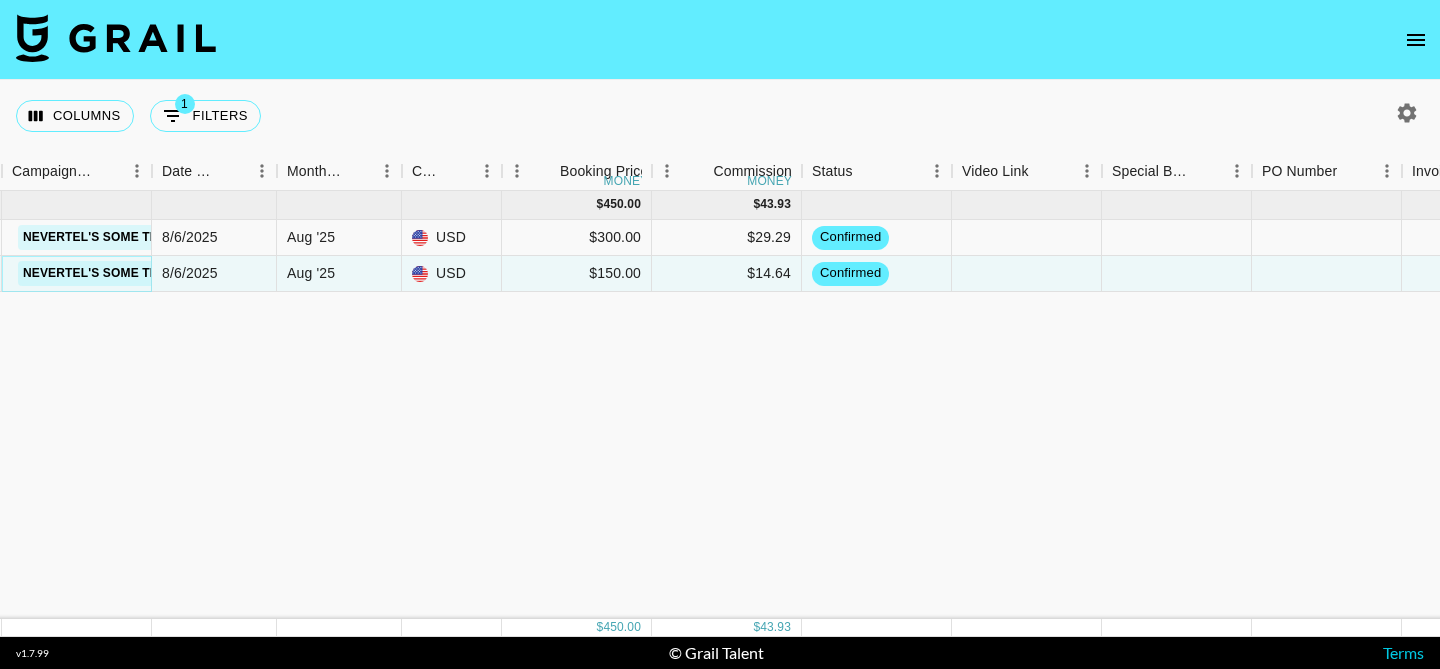 click on "Nevertel's Some Things" at bounding box center [106, 273] 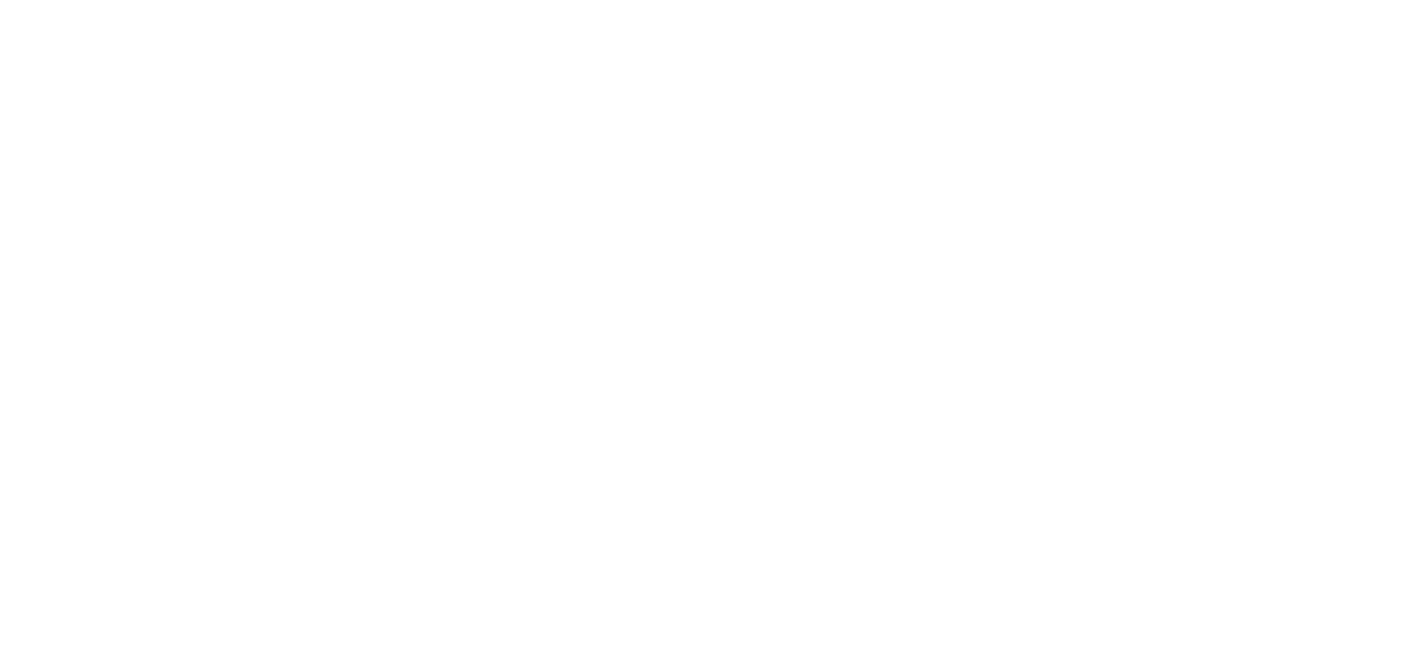scroll, scrollTop: 0, scrollLeft: 0, axis: both 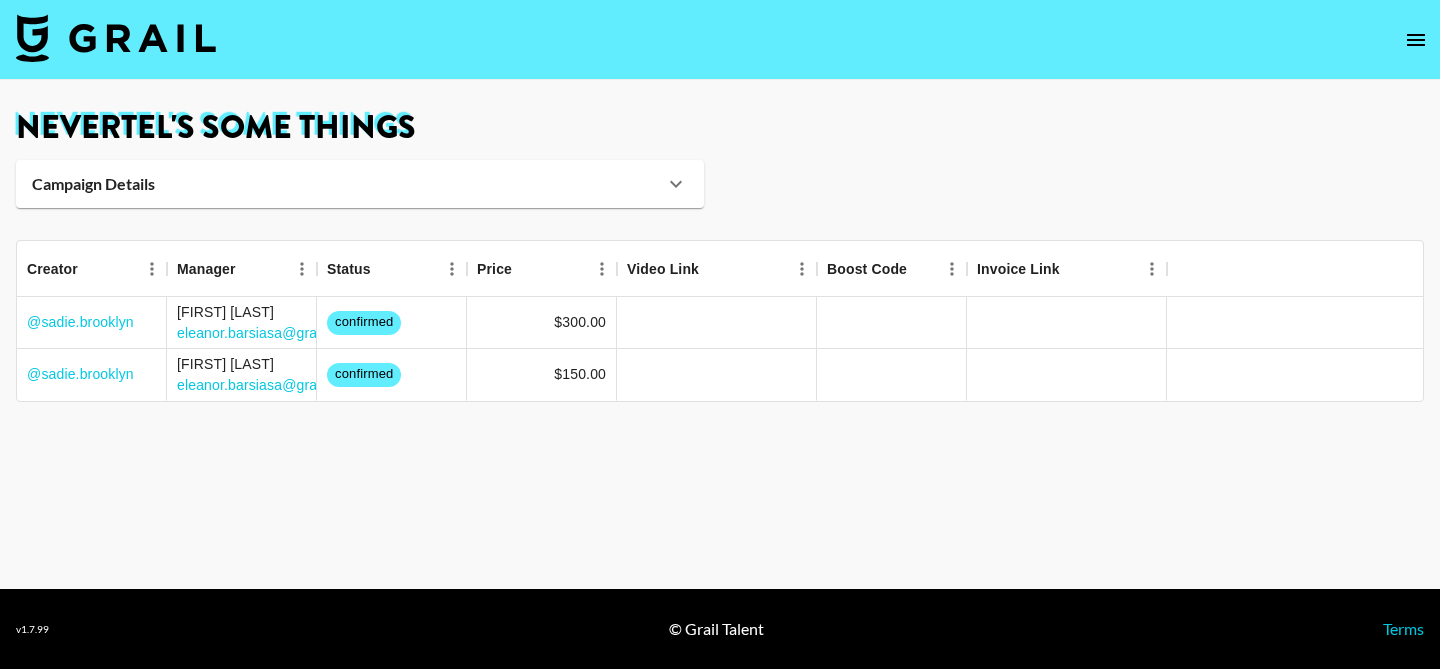 click on "Campaign Details" at bounding box center (348, 184) 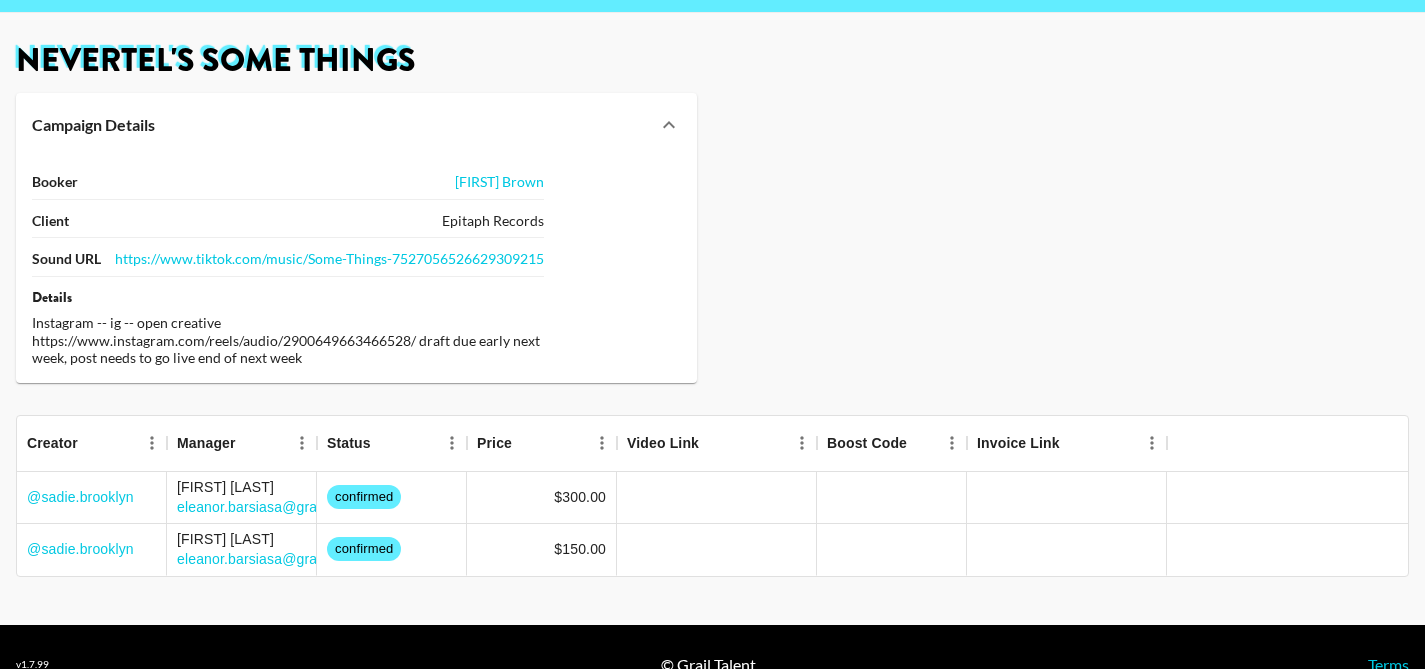 scroll, scrollTop: 102, scrollLeft: 0, axis: vertical 